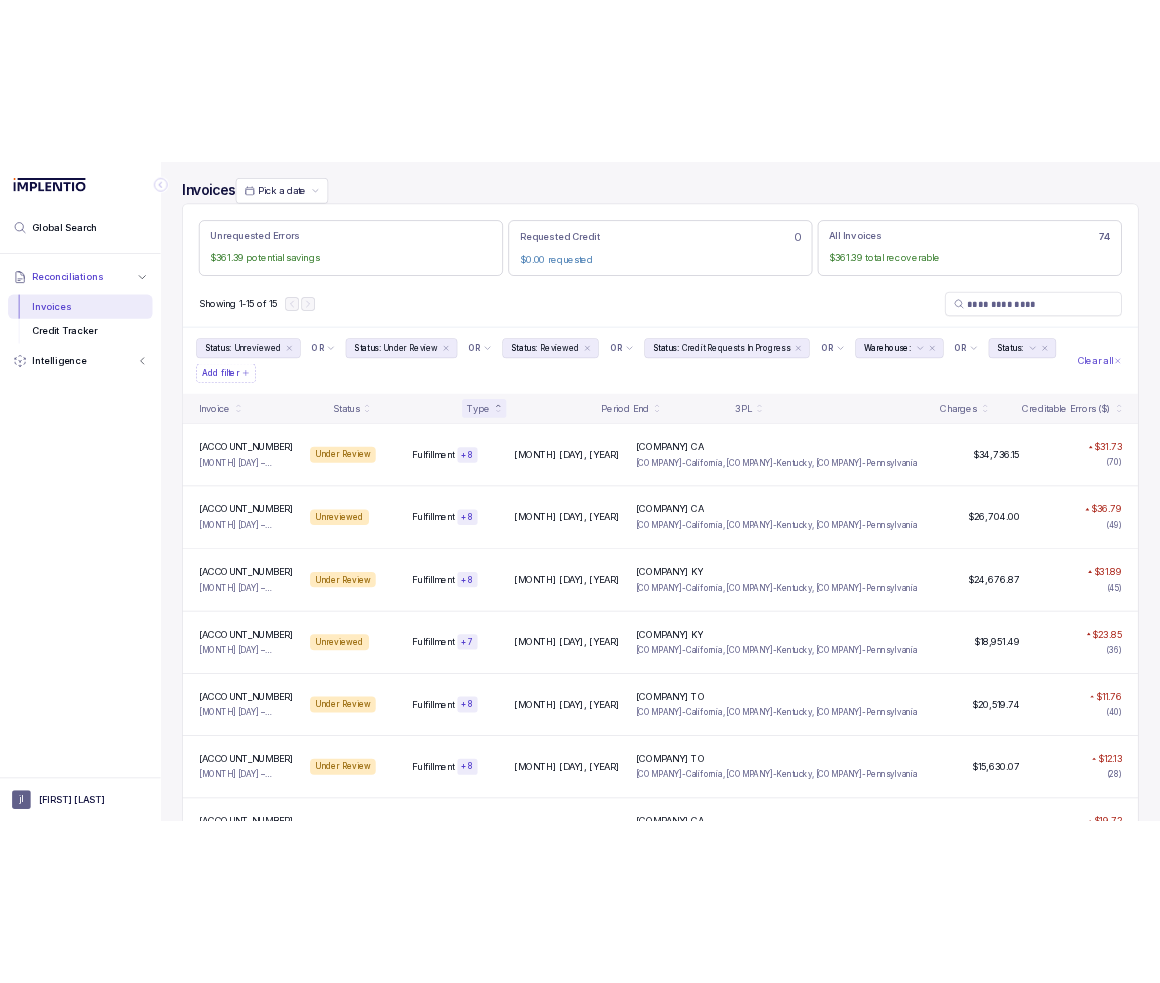 scroll, scrollTop: 0, scrollLeft: 0, axis: both 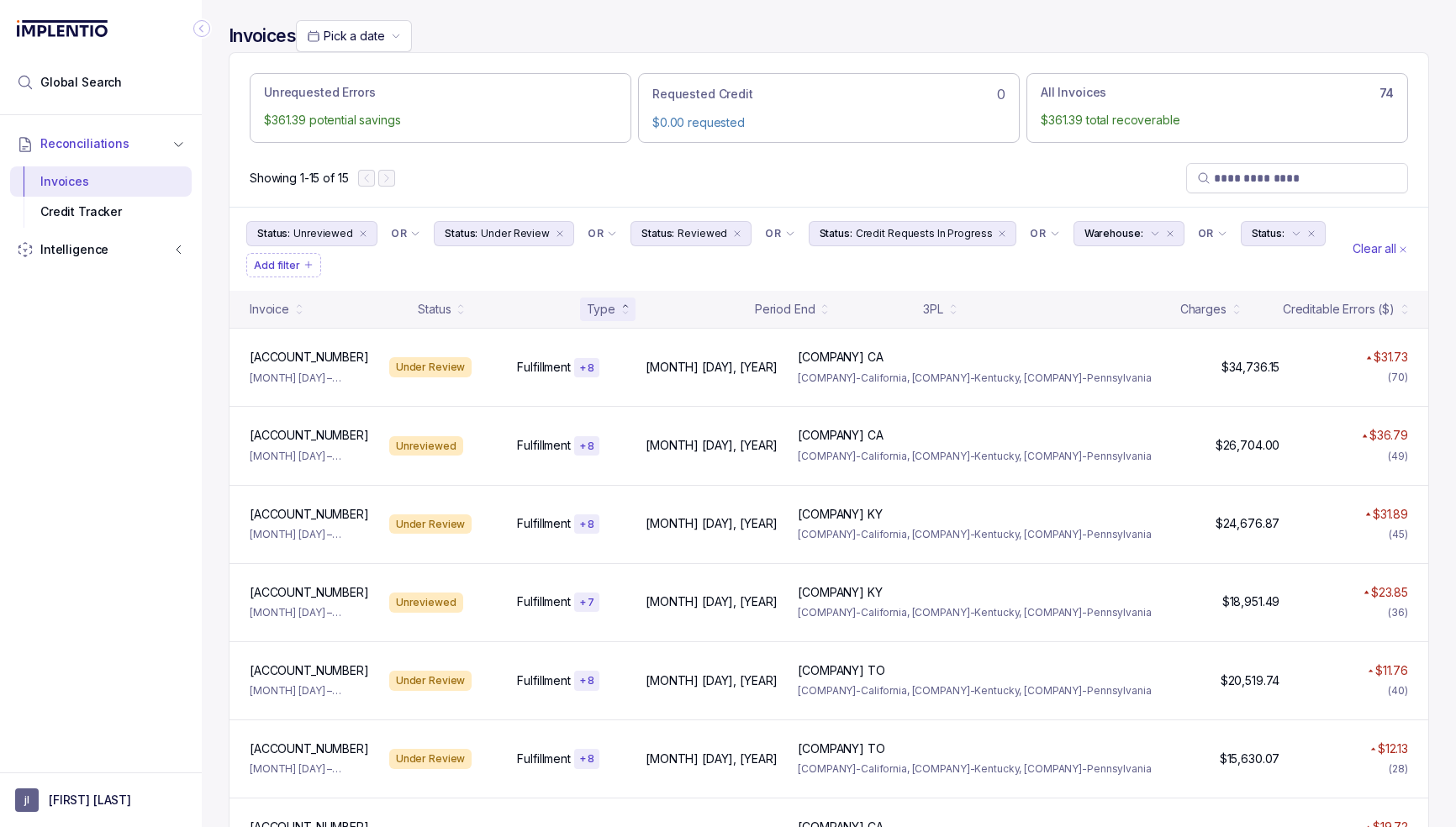click on "Reconciliations Invoices Credit Tracker Intelligence" at bounding box center (101, 439) 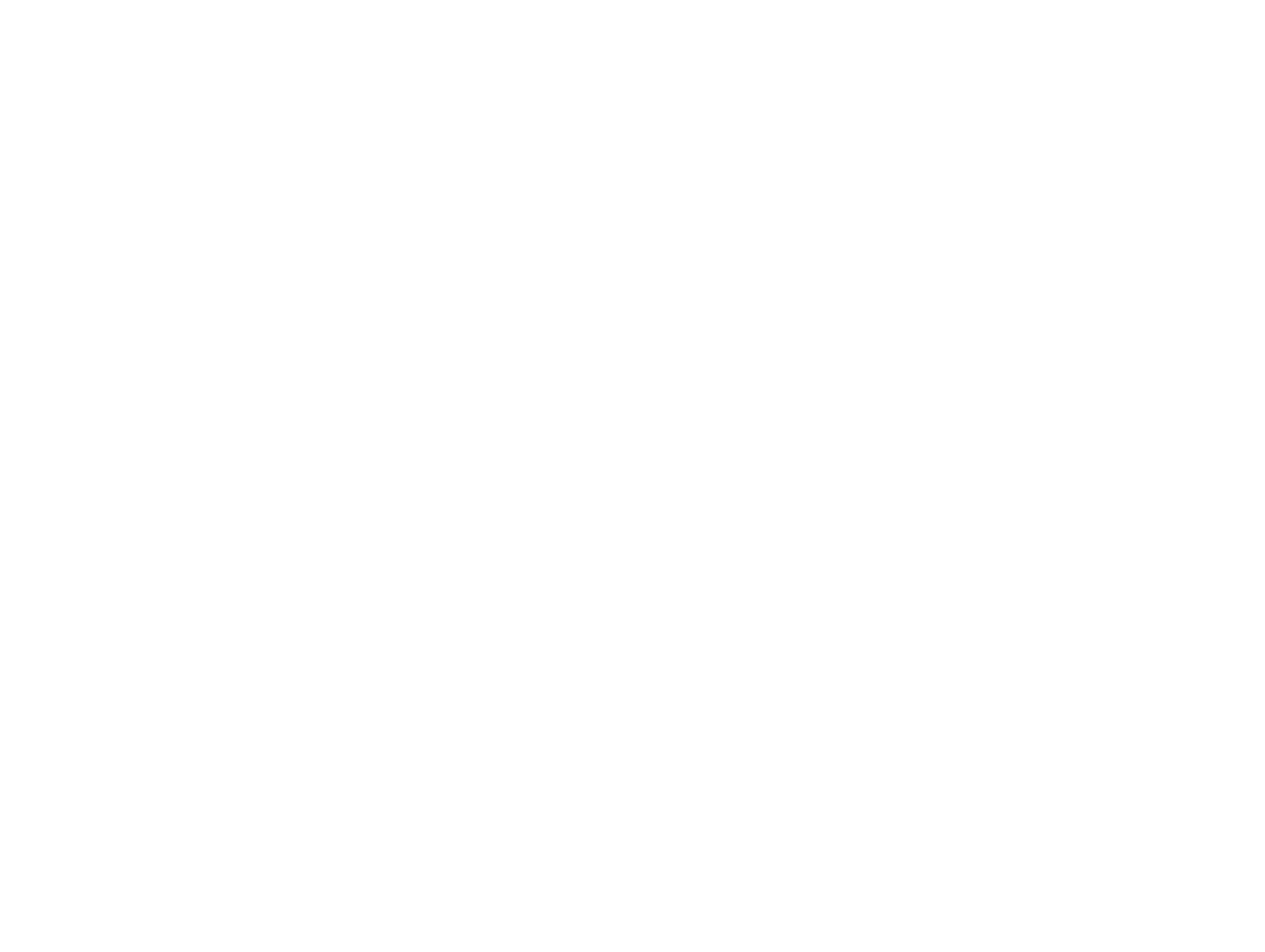scroll, scrollTop: 0, scrollLeft: 0, axis: both 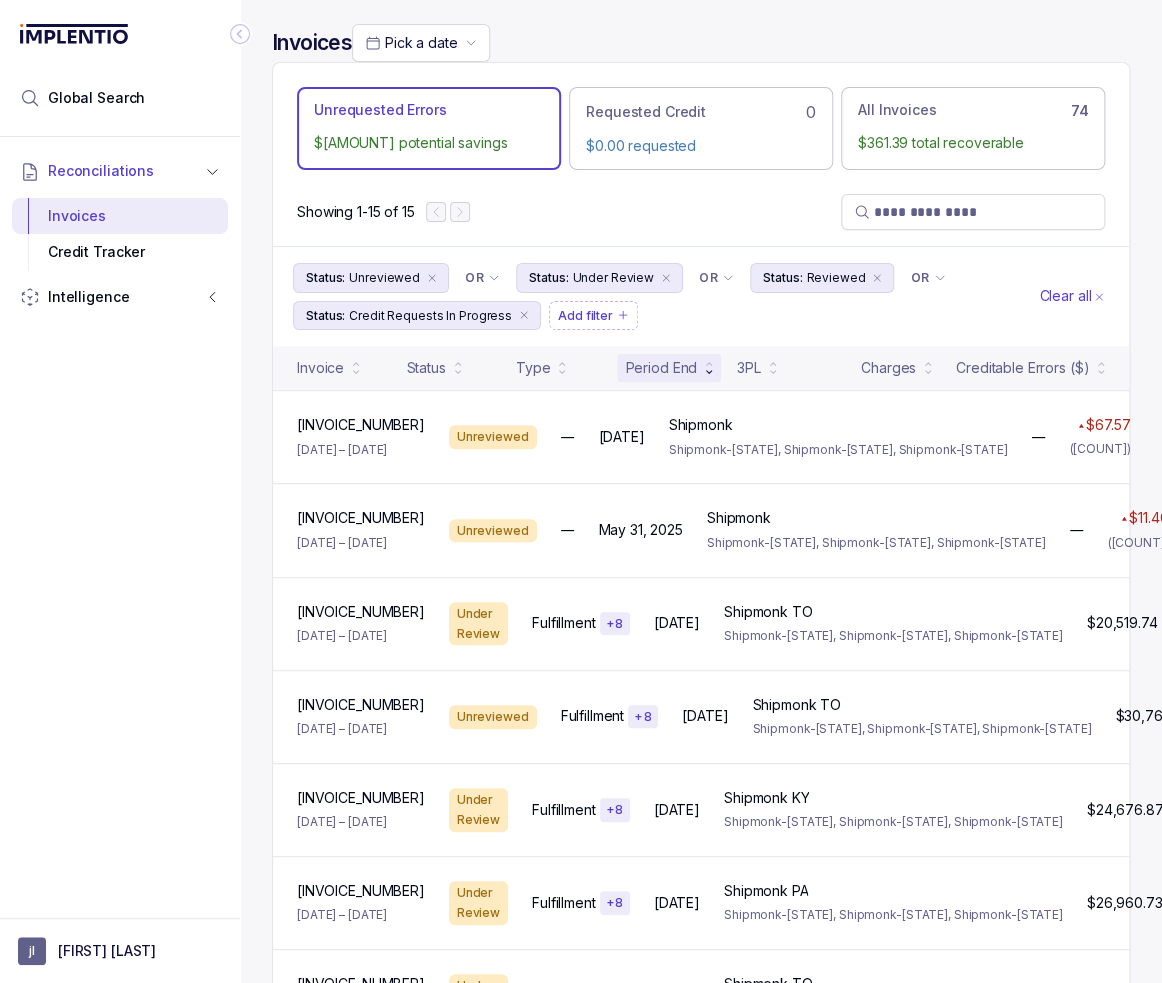 click at bounding box center (240, 34) 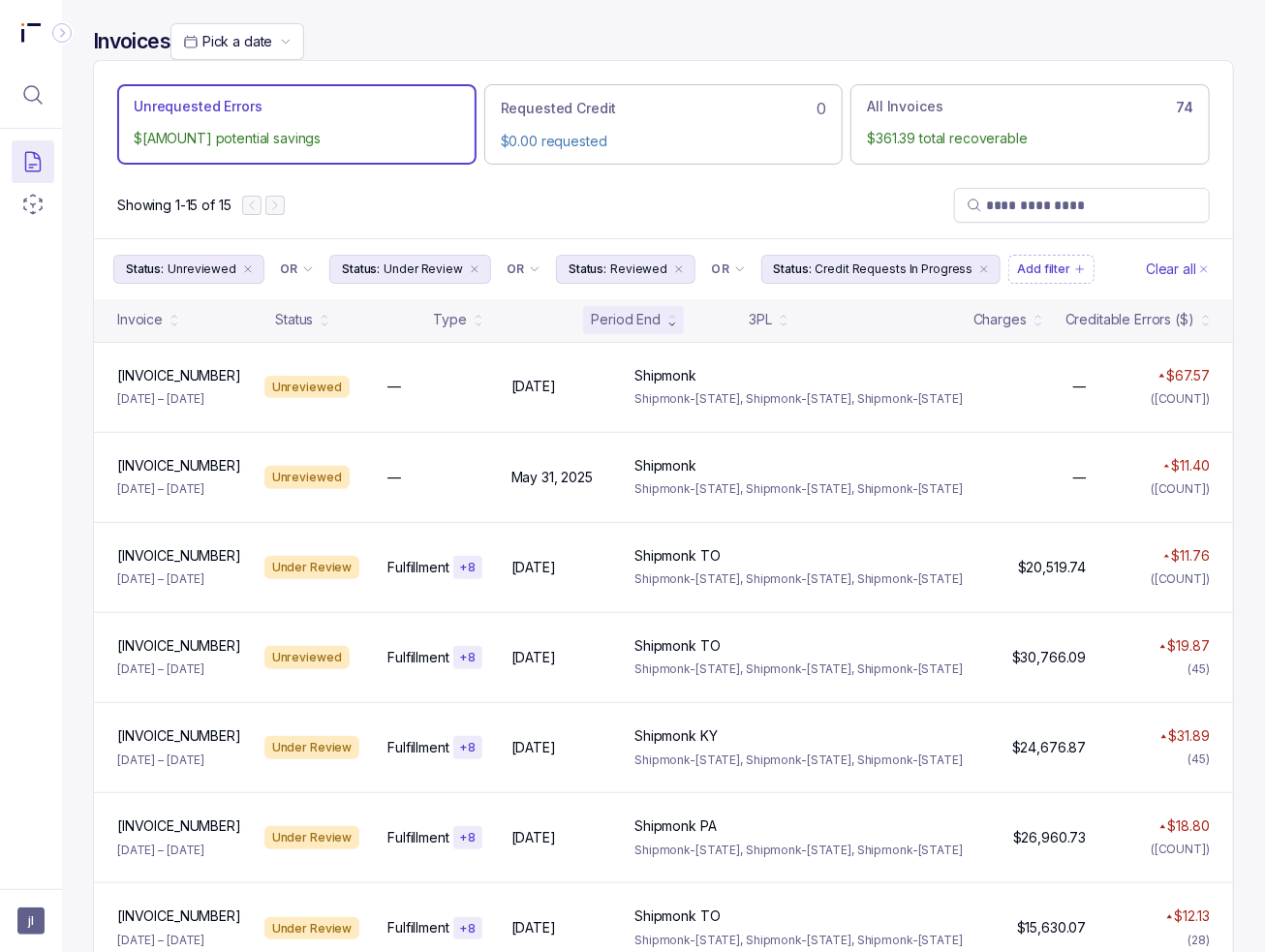 click on "Invoices Pick a date Unrequested Errors $[AMOUNT] potential savings Requested Credit 0 $0.00 requested All Invoices 74 $[AMOUNT] total recoverable Showing 1-15 of 15 Status:   Unreviewed OR Status:   Under Review OR Status:   Reviewed OR Status:   Credit Requests In Progress Add filter Clear all Invoice Status Type Period End 3PL Charges Creditable Errors ($) [INVOICE_NUMBER] [INVOICE_NUMBER] [DATE] – [DATE] Unreviewed — [DATE] [DATE] Shipmonk Shipmonk Shipmonk-[STATE], Shipmonk-[STATE], Shipmonk-[STATE] — — $[AMOUNT] ([COUNT]) [INVOICE_NUMBER] [INVOICE_NUMBER] [DATE] – [DATE] Unreviewed — [DATE] [DATE] Shipmonk Shipmonk Shipmonk-[STATE], Shipmonk-[STATE], Shipmonk-[STATE] — — $[AMOUNT] ([COUNT]) [INVOICE_NUMBER] [INVOICE_NUMBER] [DATE] – [DATE] Under Review Fulfillment + 8 [DATE] [DATE] Shipmonk TO Shipmonk TO Shipmonk-[STATE], Shipmonk-[STATE], Shipmonk-[STATE] $[AMOUNT] $[AMOUNT] $[AMOUNT] ([COUNT]) [INVOICE_NUMBER] [INVOICE_NUMBER] [DATE] – [DATE] Unreviewed Fulfillment + 8" at bounding box center (663, 859) 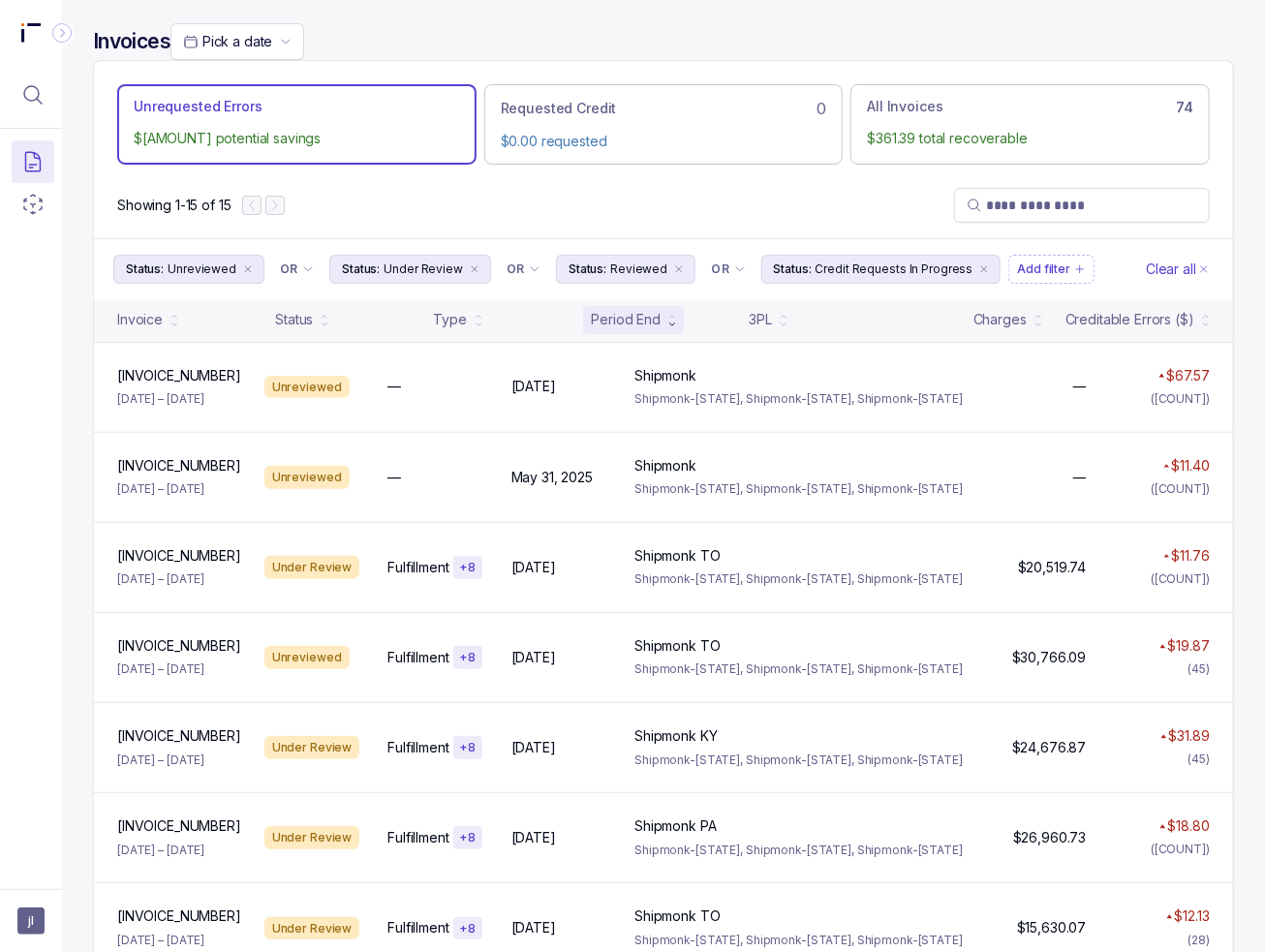 scroll, scrollTop: 0, scrollLeft: 0, axis: both 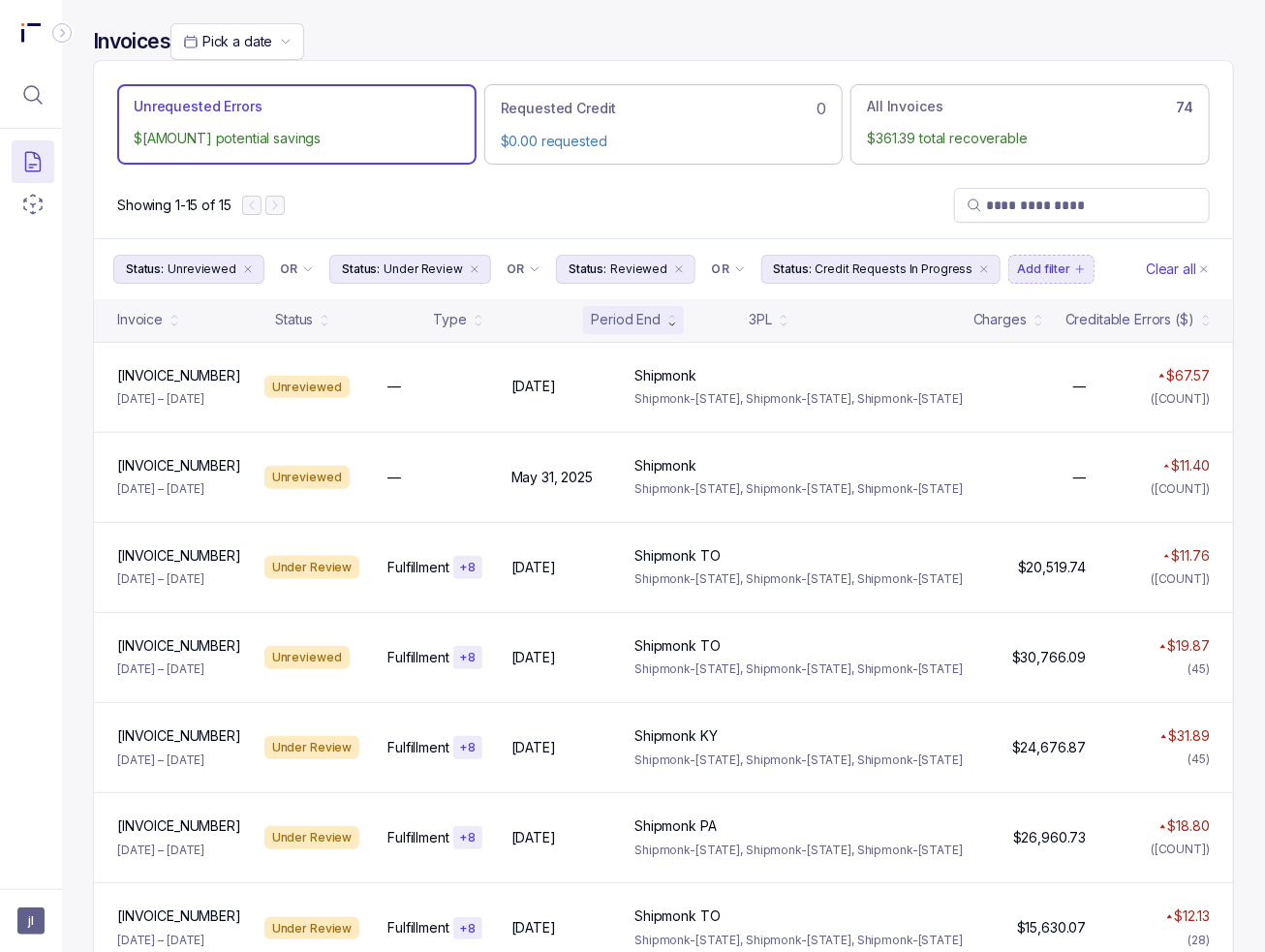 click on "Add filter" at bounding box center (1043, 269) 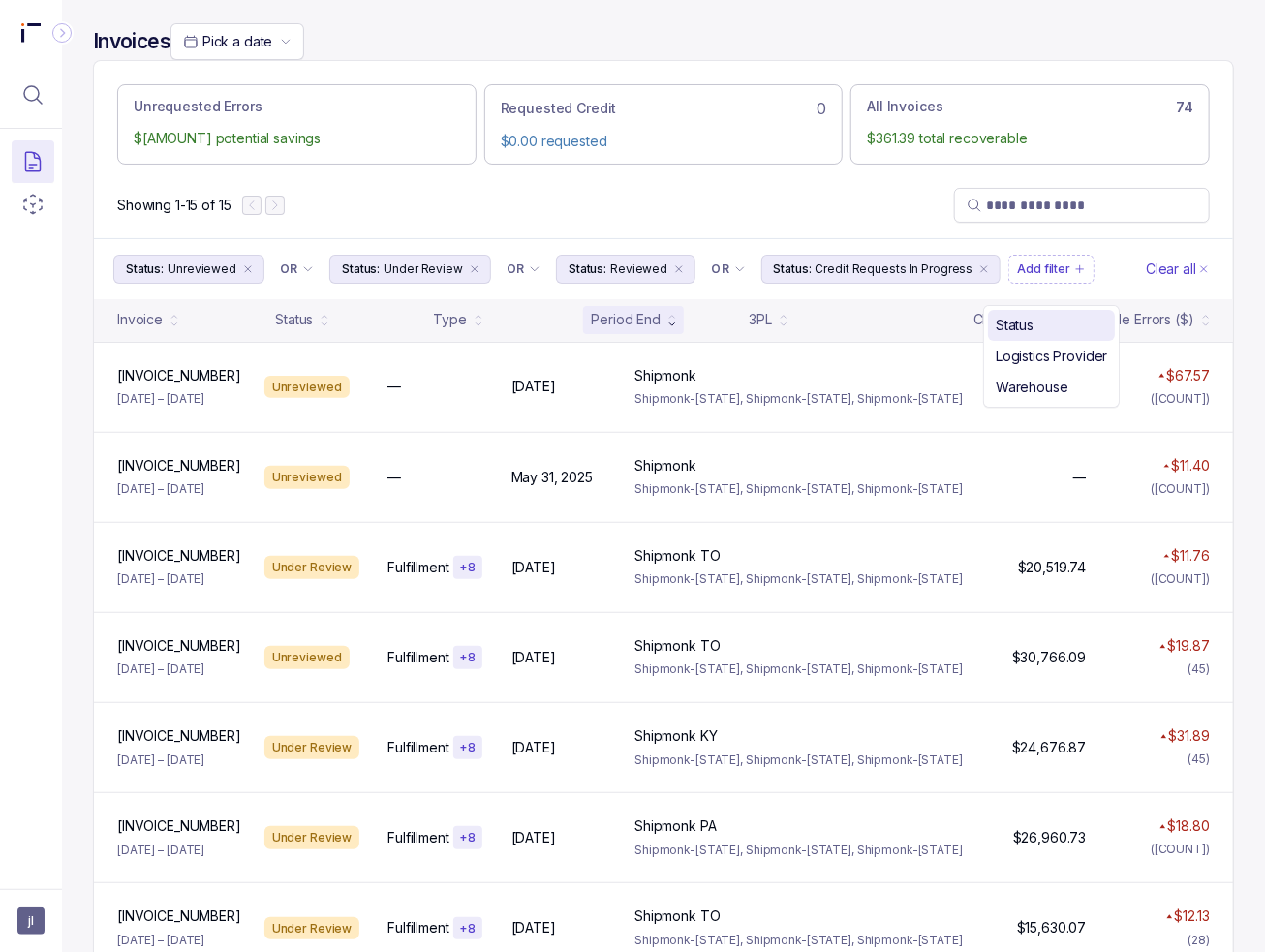 click on "Status" at bounding box center (1051, 325) 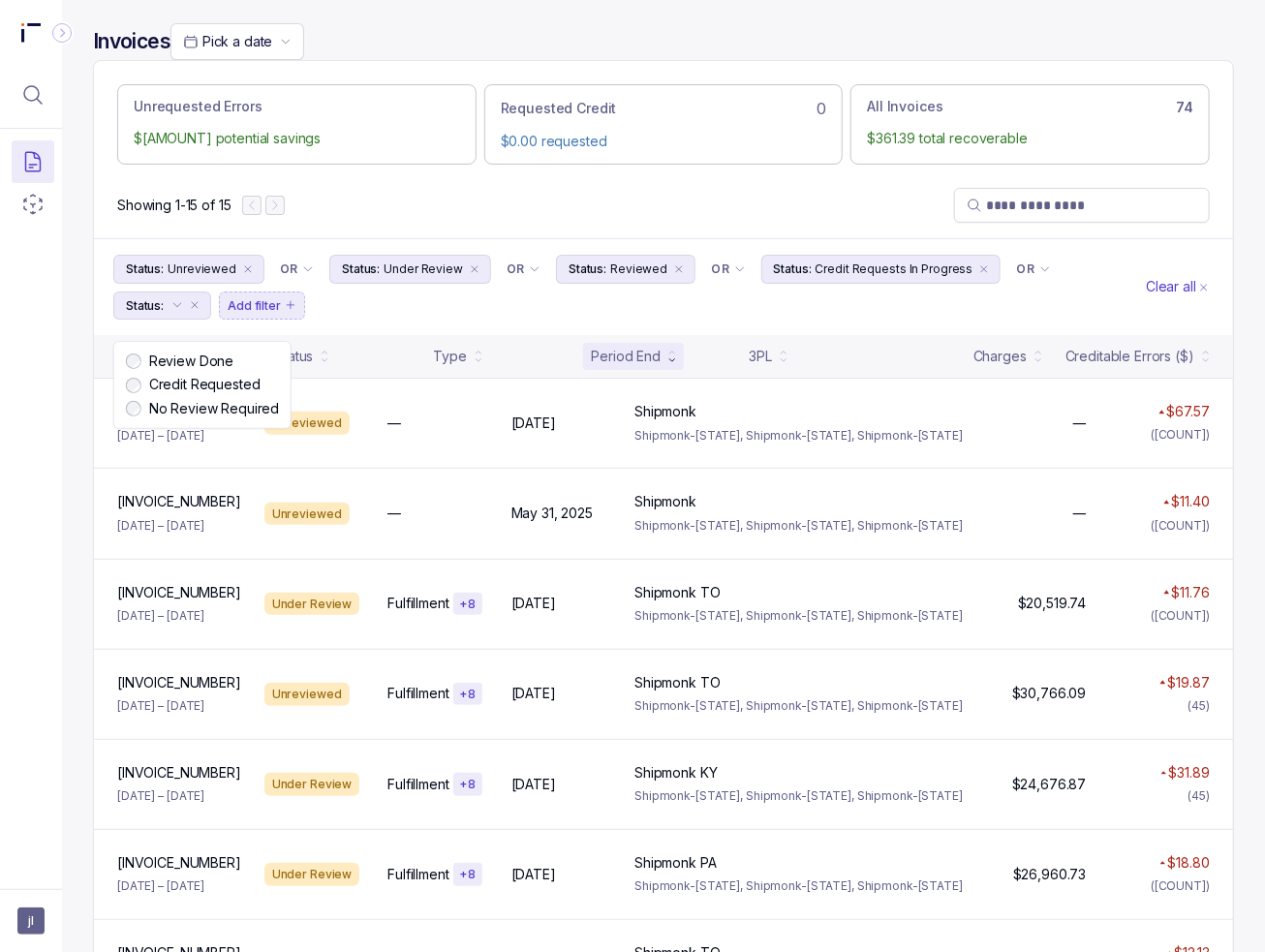 drag, startPoint x: 261, startPoint y: 321, endPoint x: 261, endPoint y: 336, distance: 15 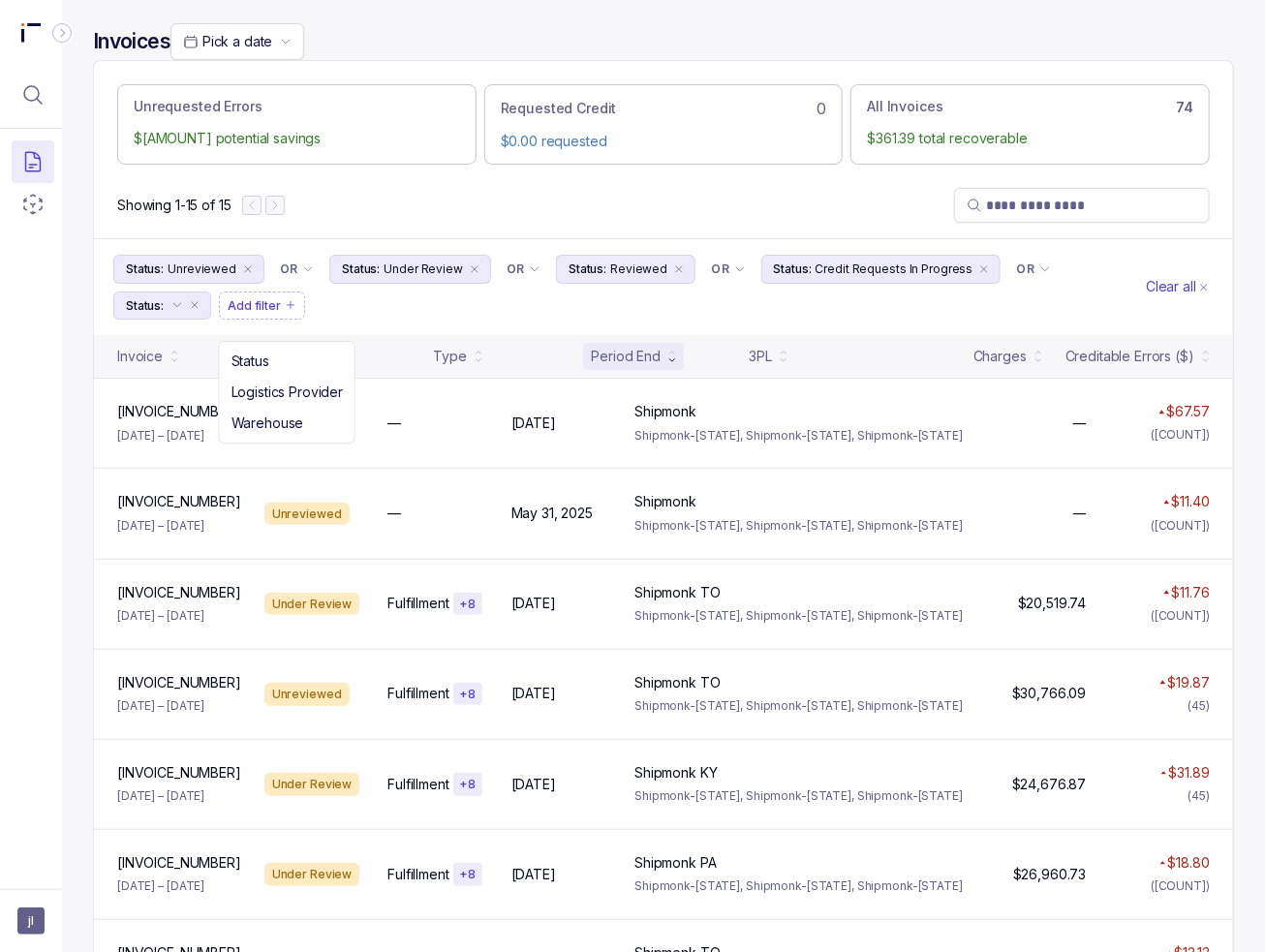 drag, startPoint x: 268, startPoint y: 391, endPoint x: 281, endPoint y: 386, distance: 13.928388 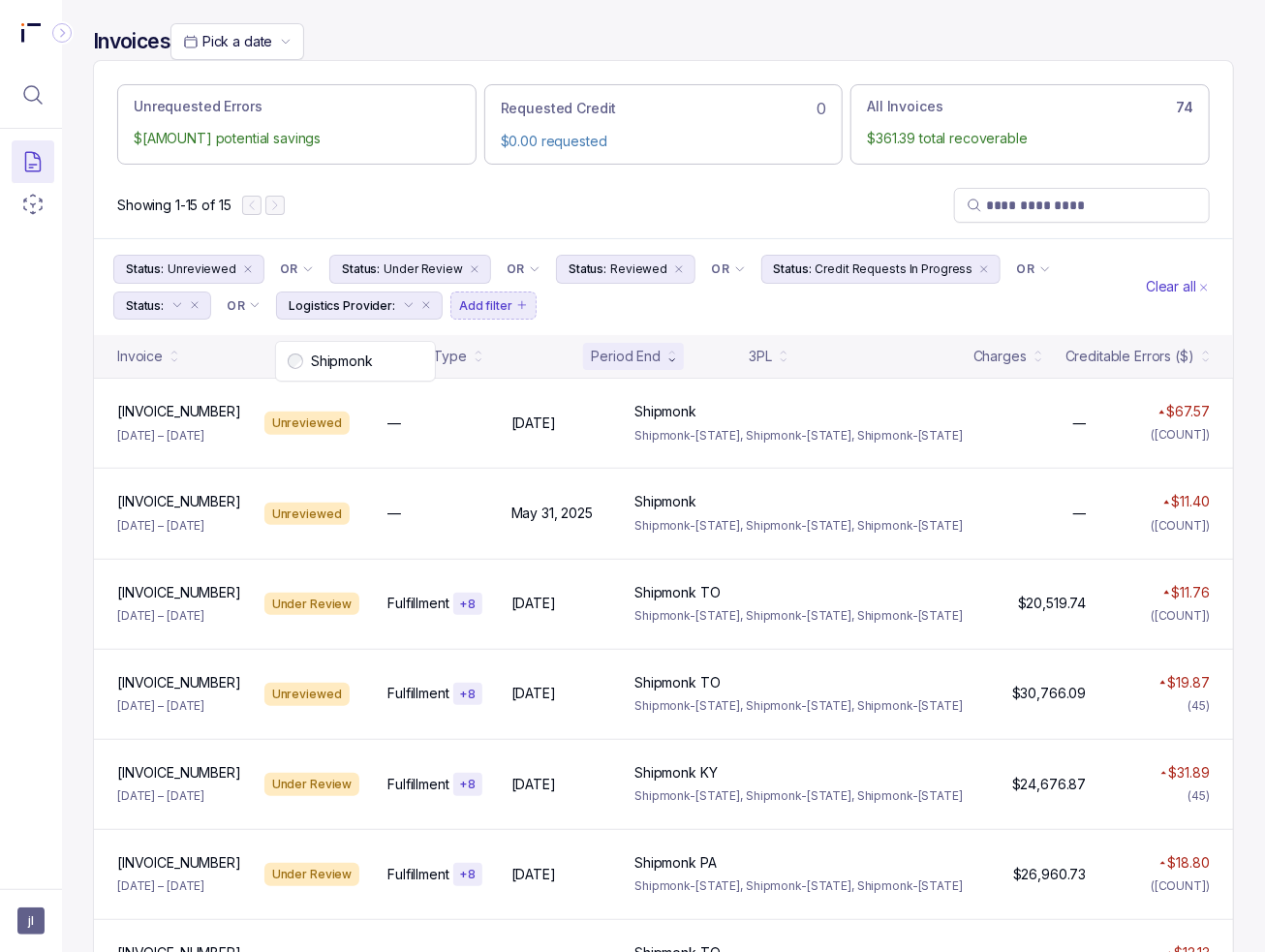 click on "Add filter" at bounding box center (485, 306) 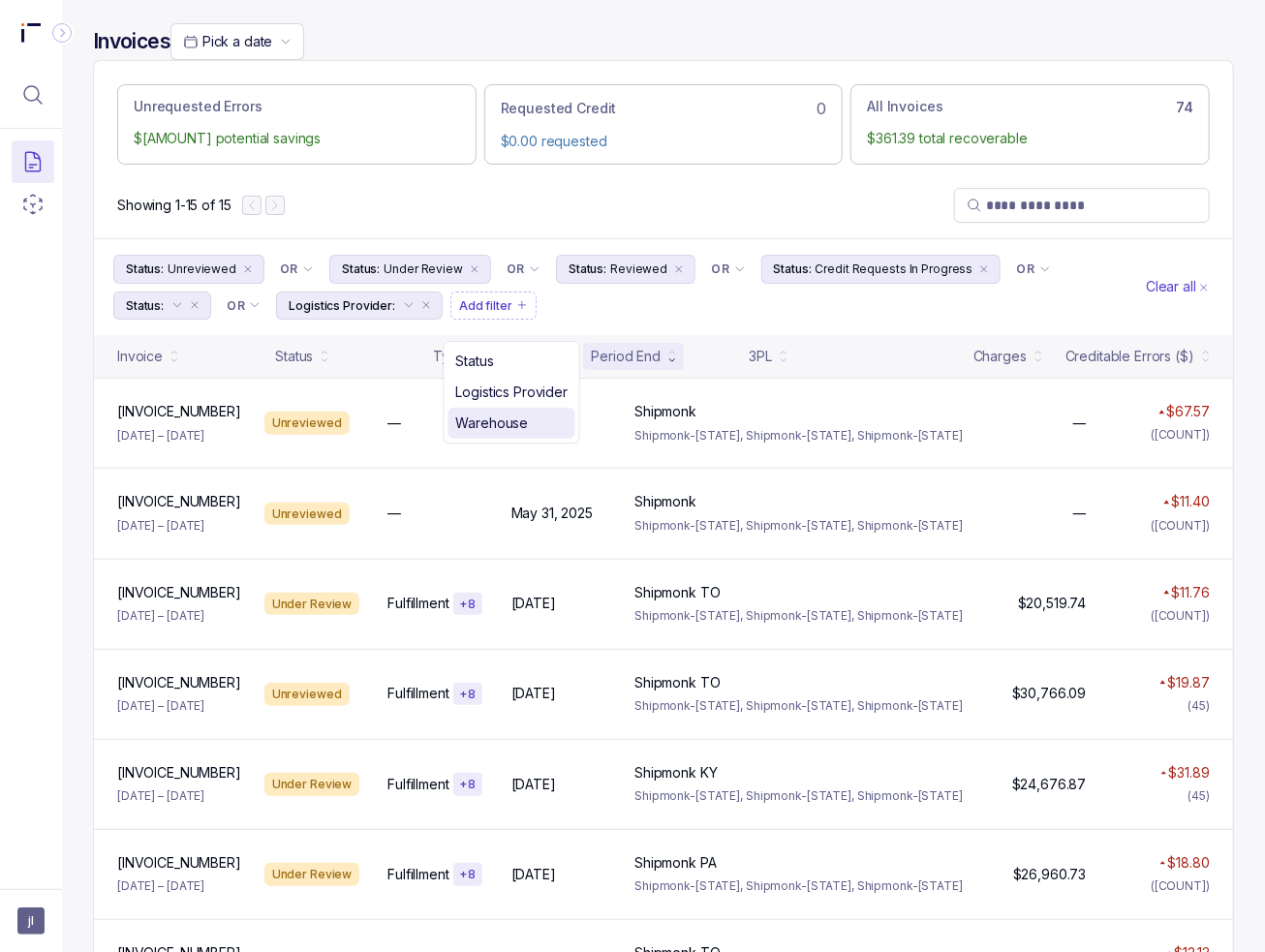 click on "Warehouse" at bounding box center (492, 423) 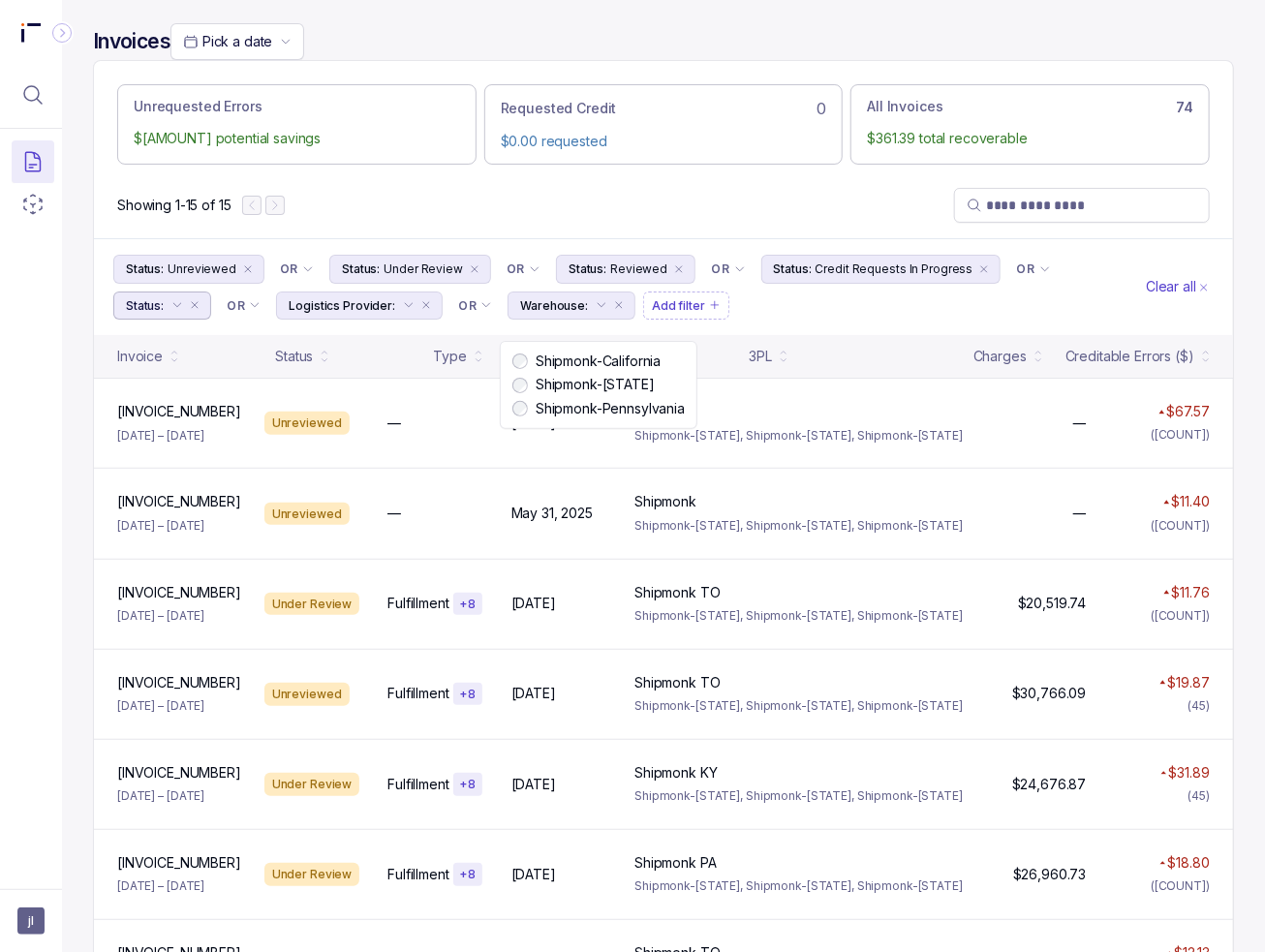 click at bounding box center (177, 305) 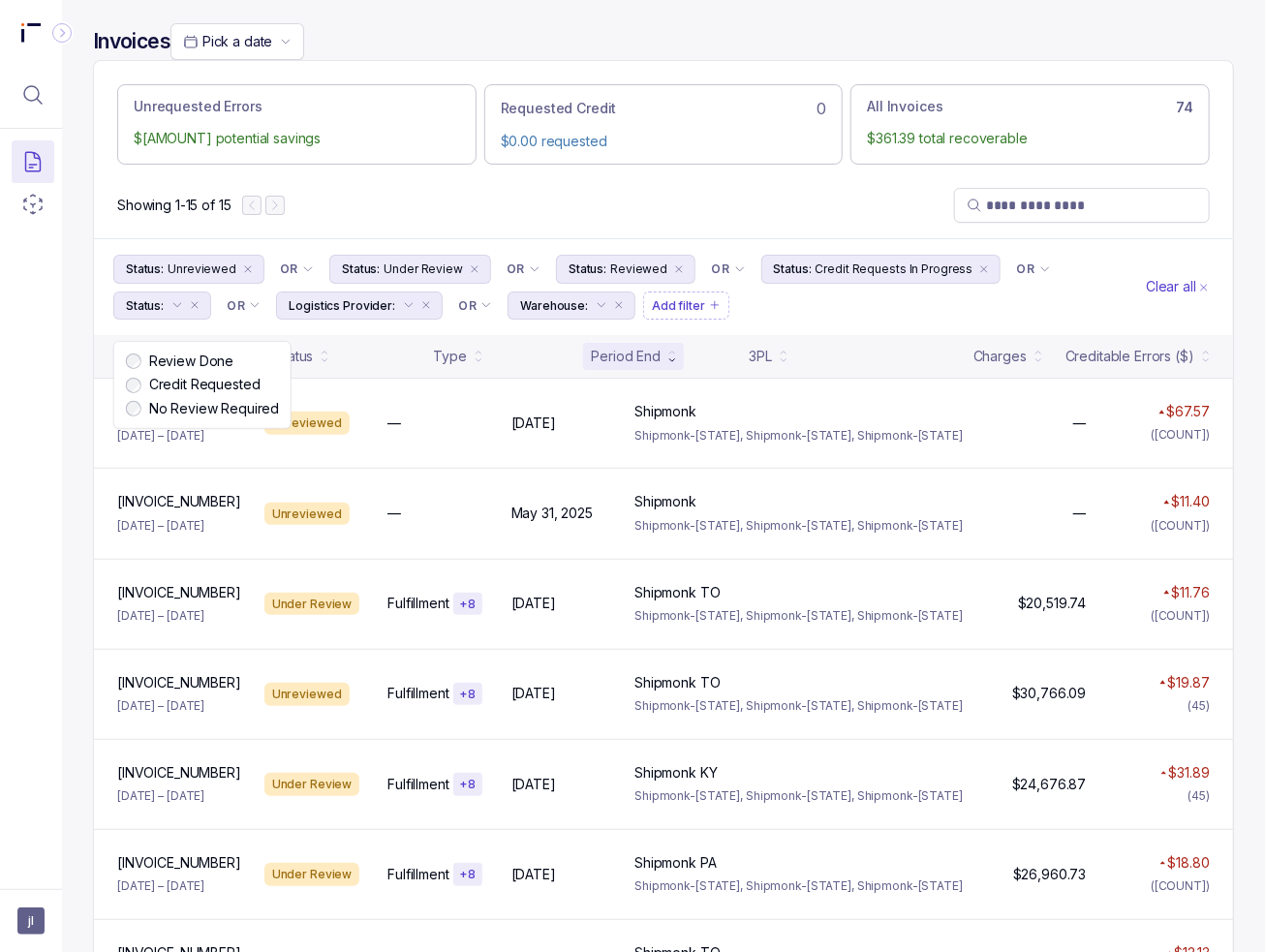 click on "Showing [NUMBER]-[NUMBER] of [NUMBER]" at bounding box center [663, 205] 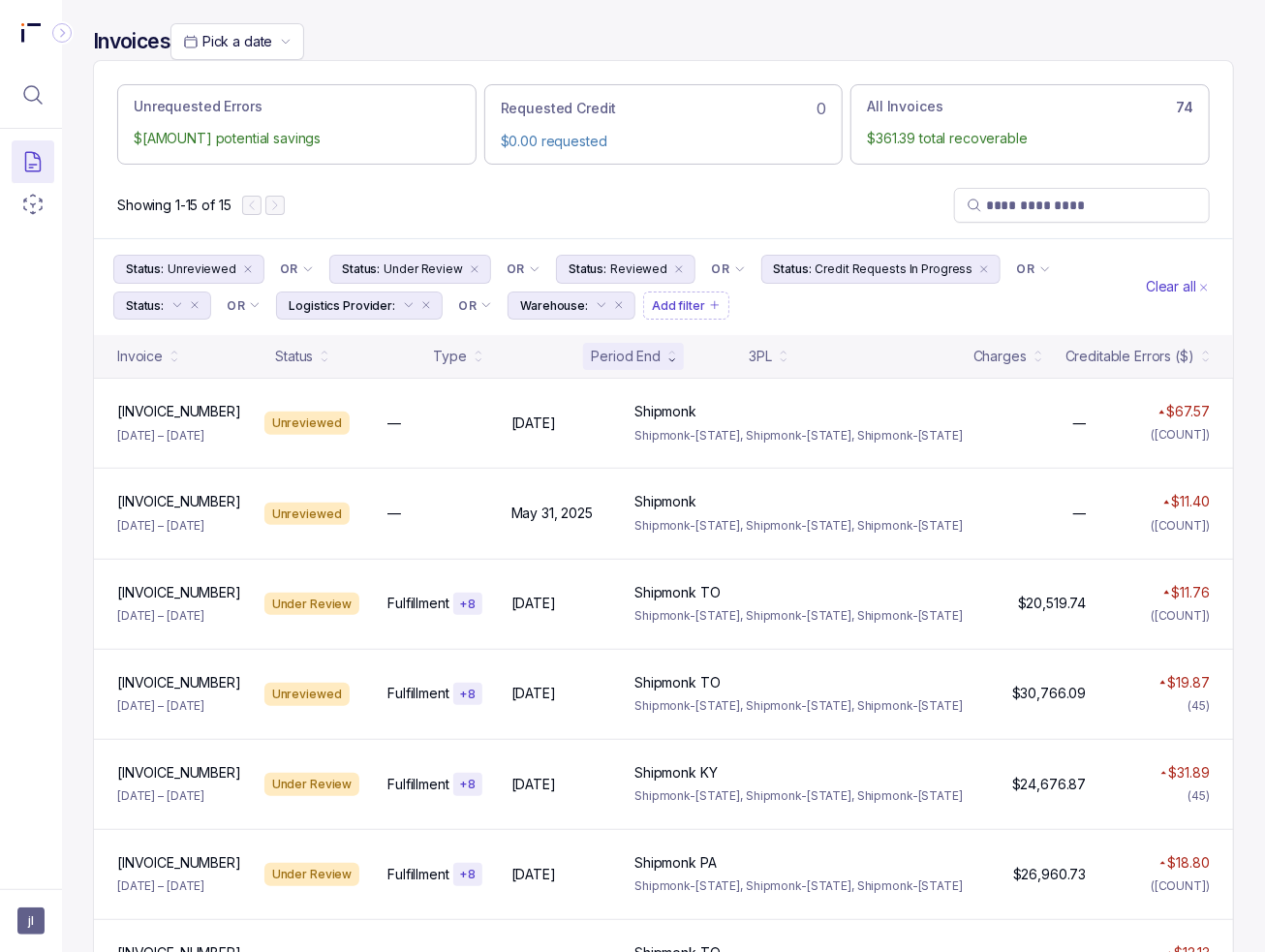 click on "Status:   Unreviewed OR Status:   Under Review OR Status:   Reviewed OR Status:   Credit Requests In Progress OR Status:   OR Logistics Provider:   OR Warehouse:   Add filter Clear all" at bounding box center [663, 287] 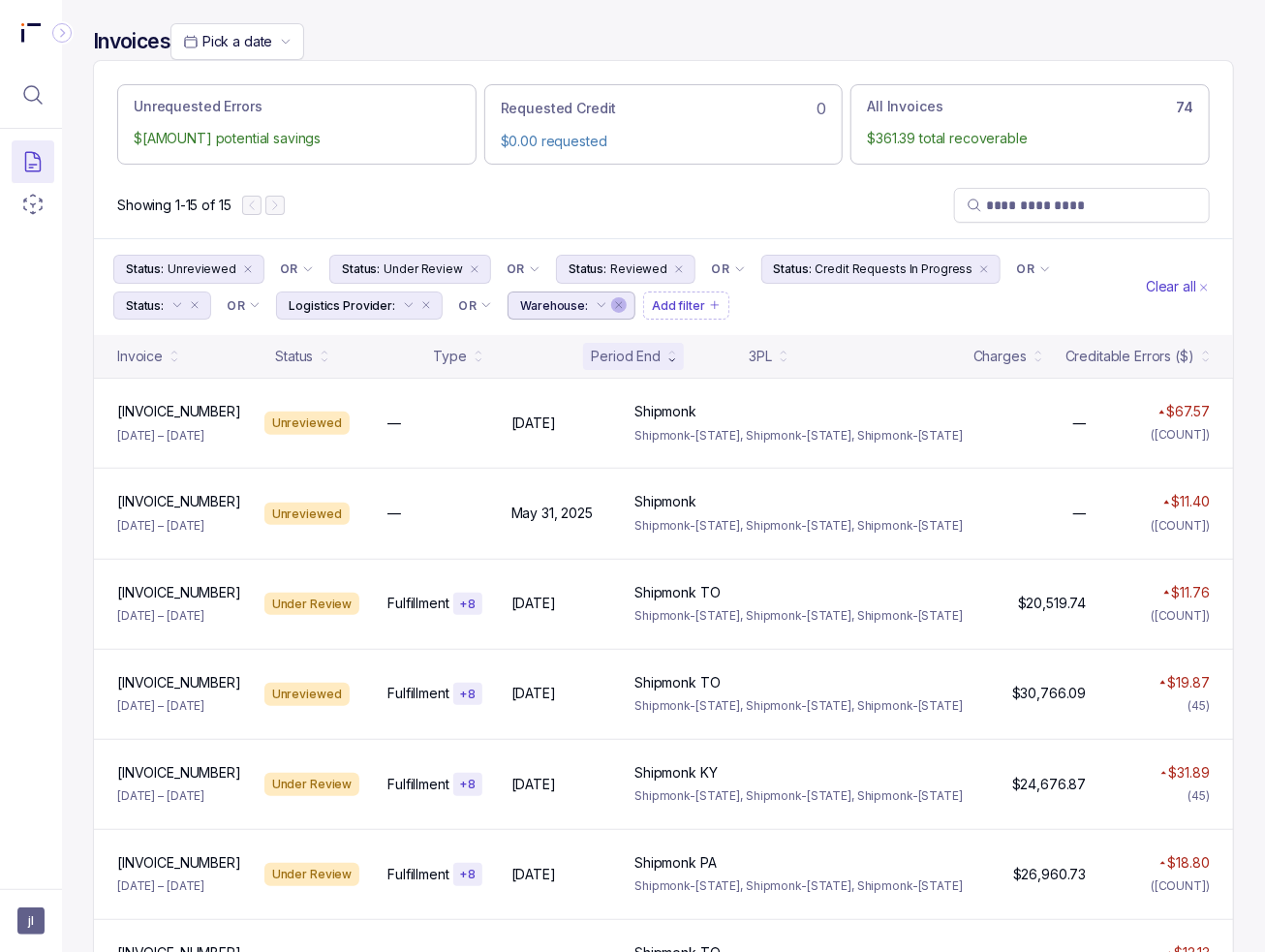 click at bounding box center (195, 305) 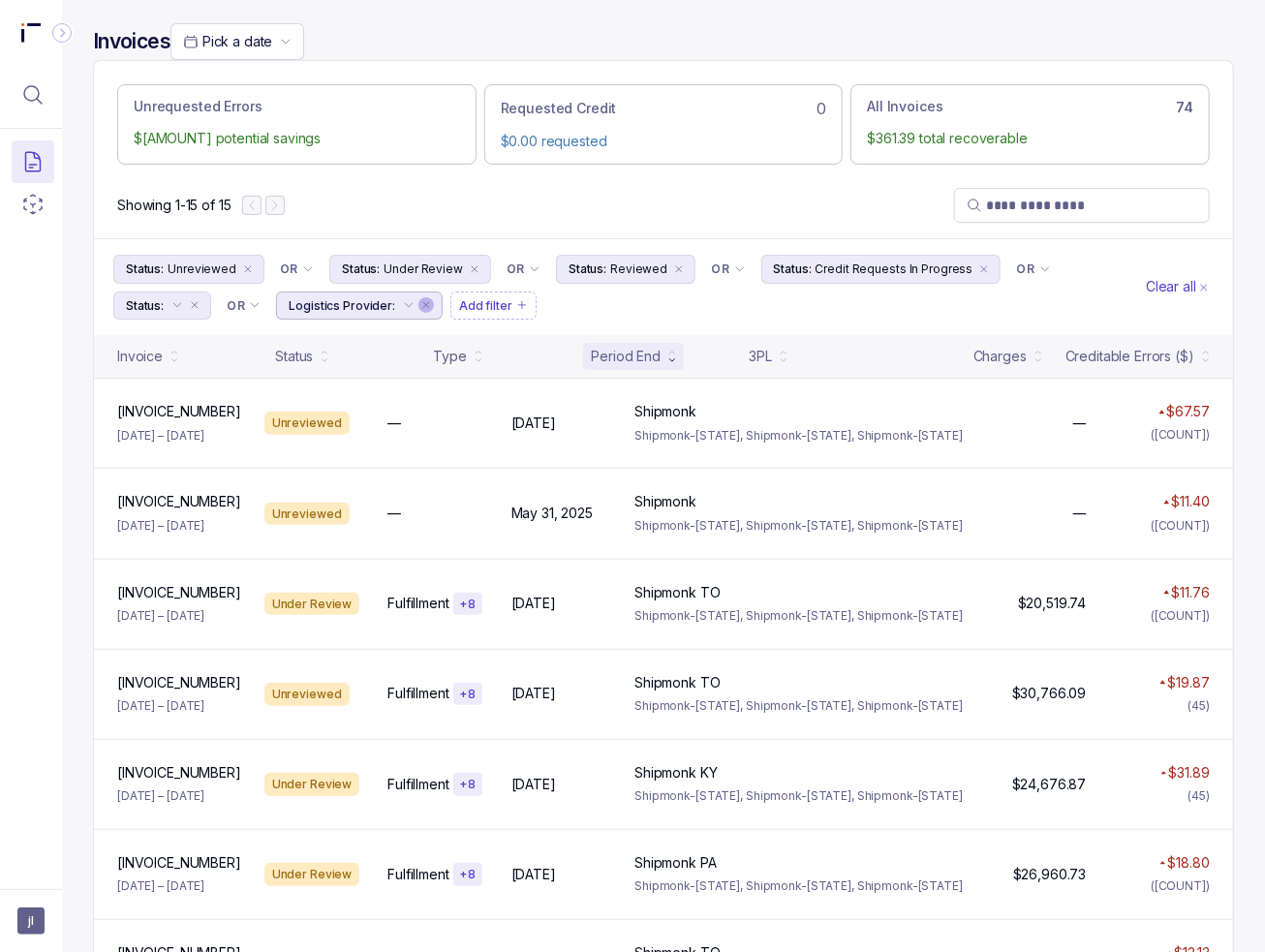 click at bounding box center (195, 305) 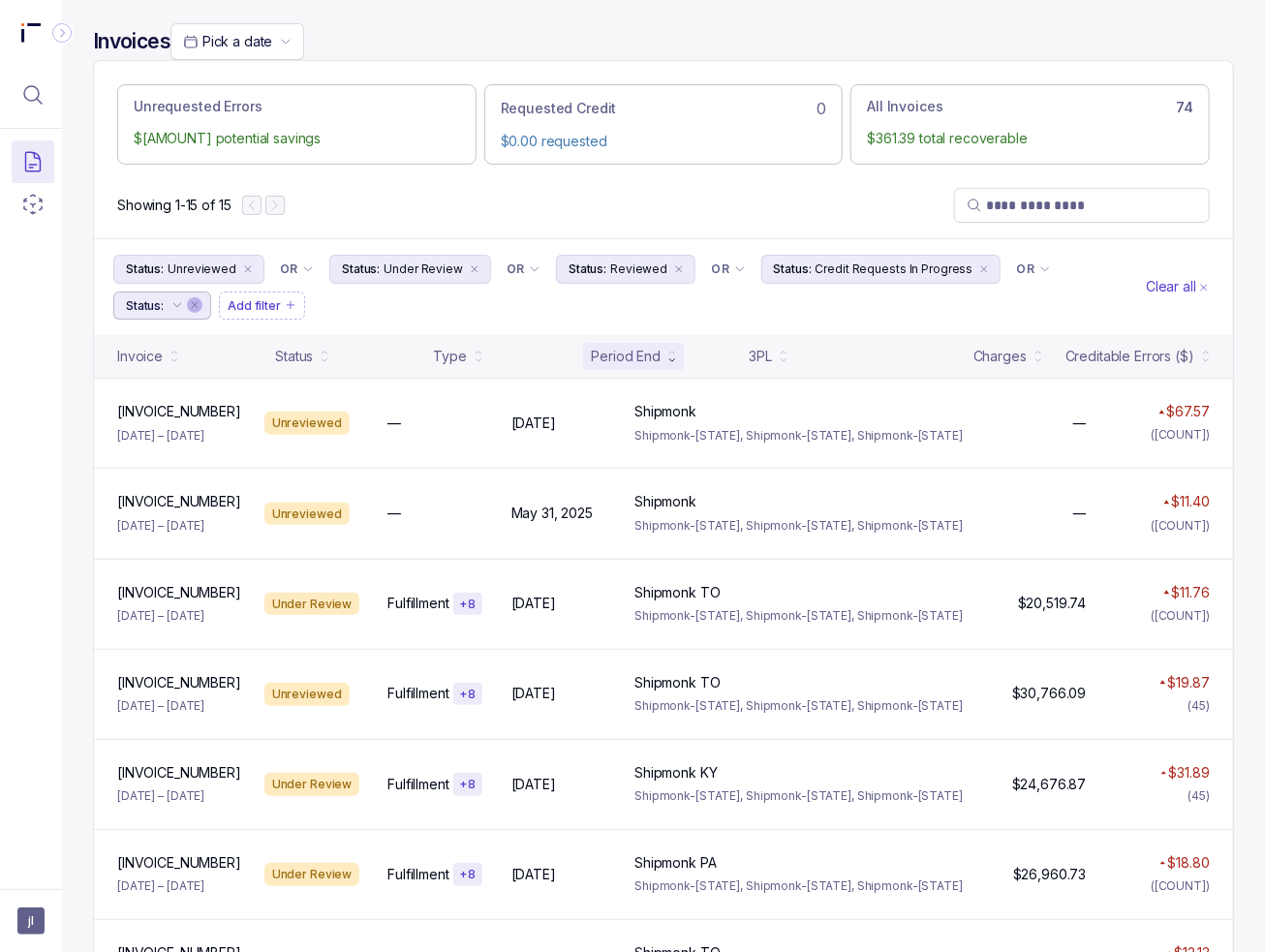 click at bounding box center [195, 305] 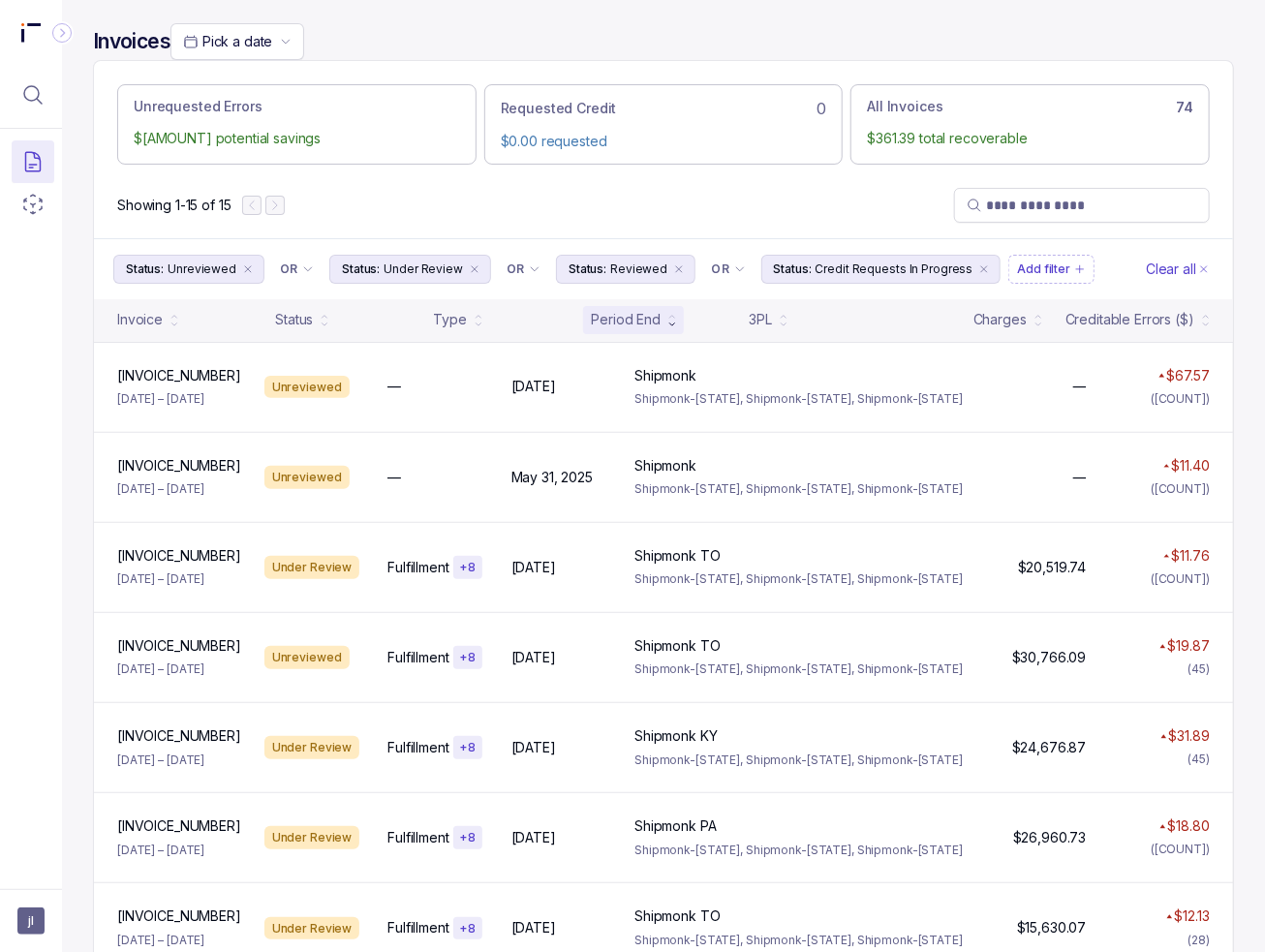 click on "Showing [NUMBER]-[NUMBER] of [NUMBER]" at bounding box center [663, 205] 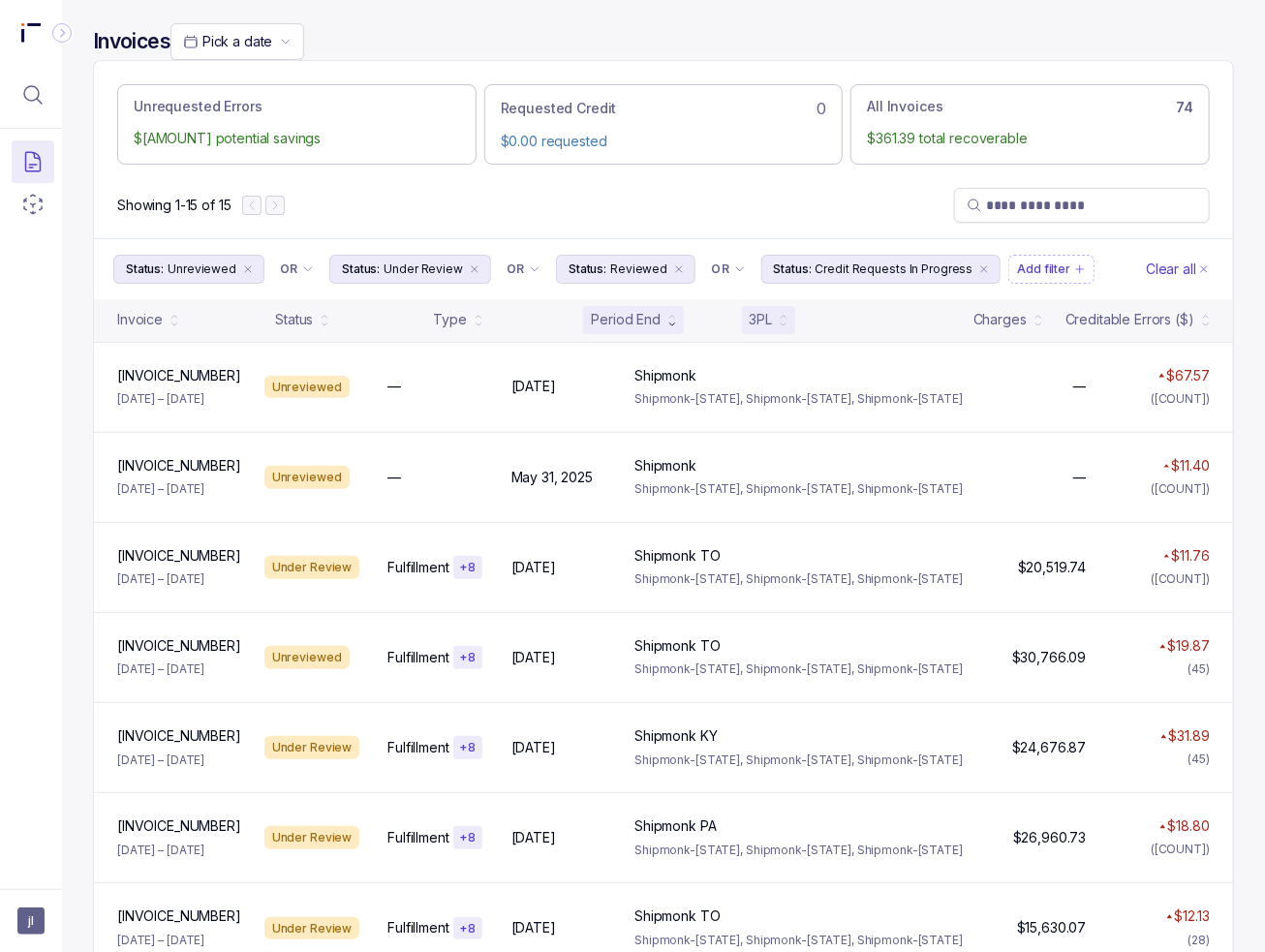 click on "3PL" at bounding box center [139, 320] 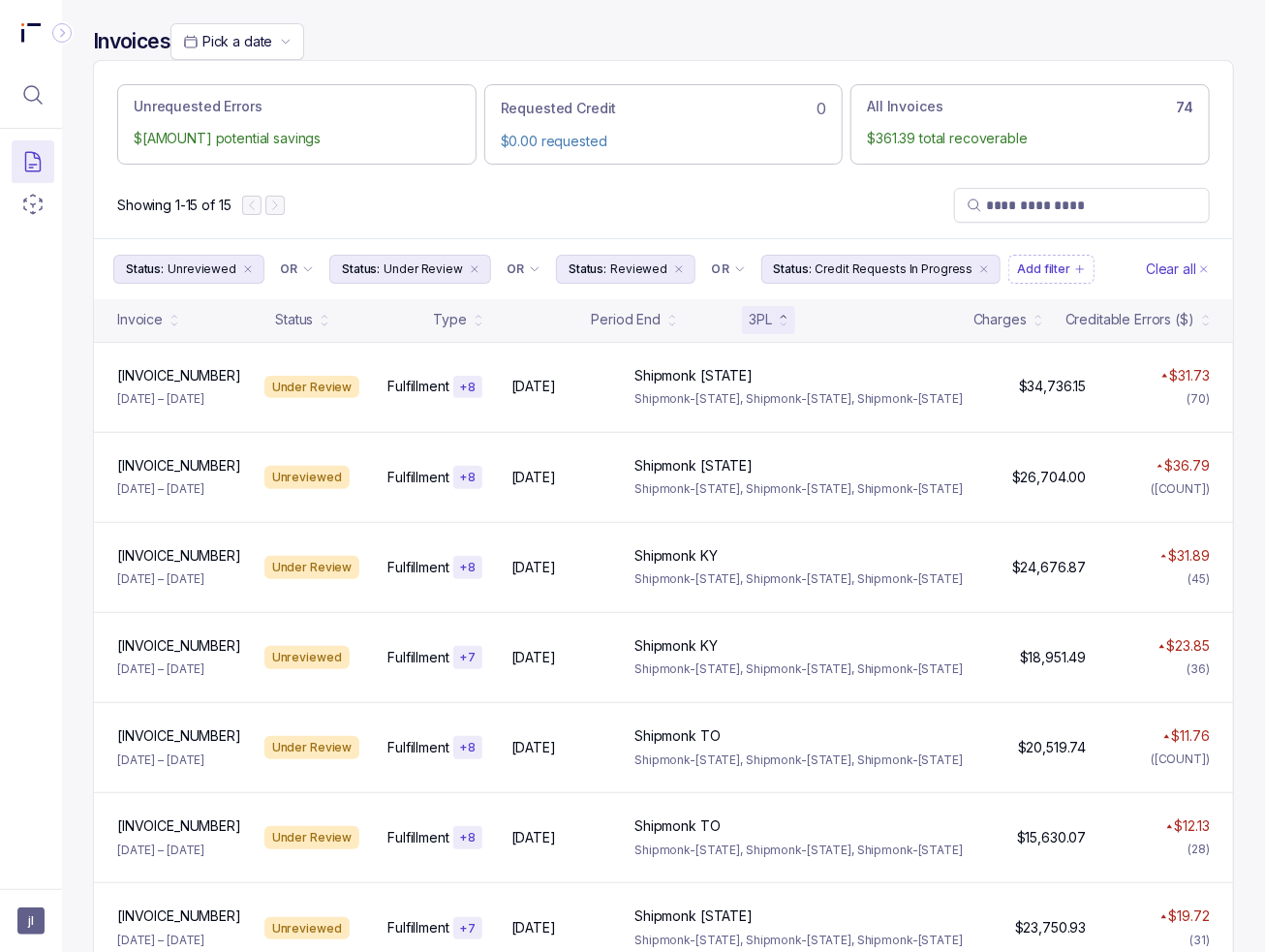 click on "3PL" at bounding box center [761, 320] 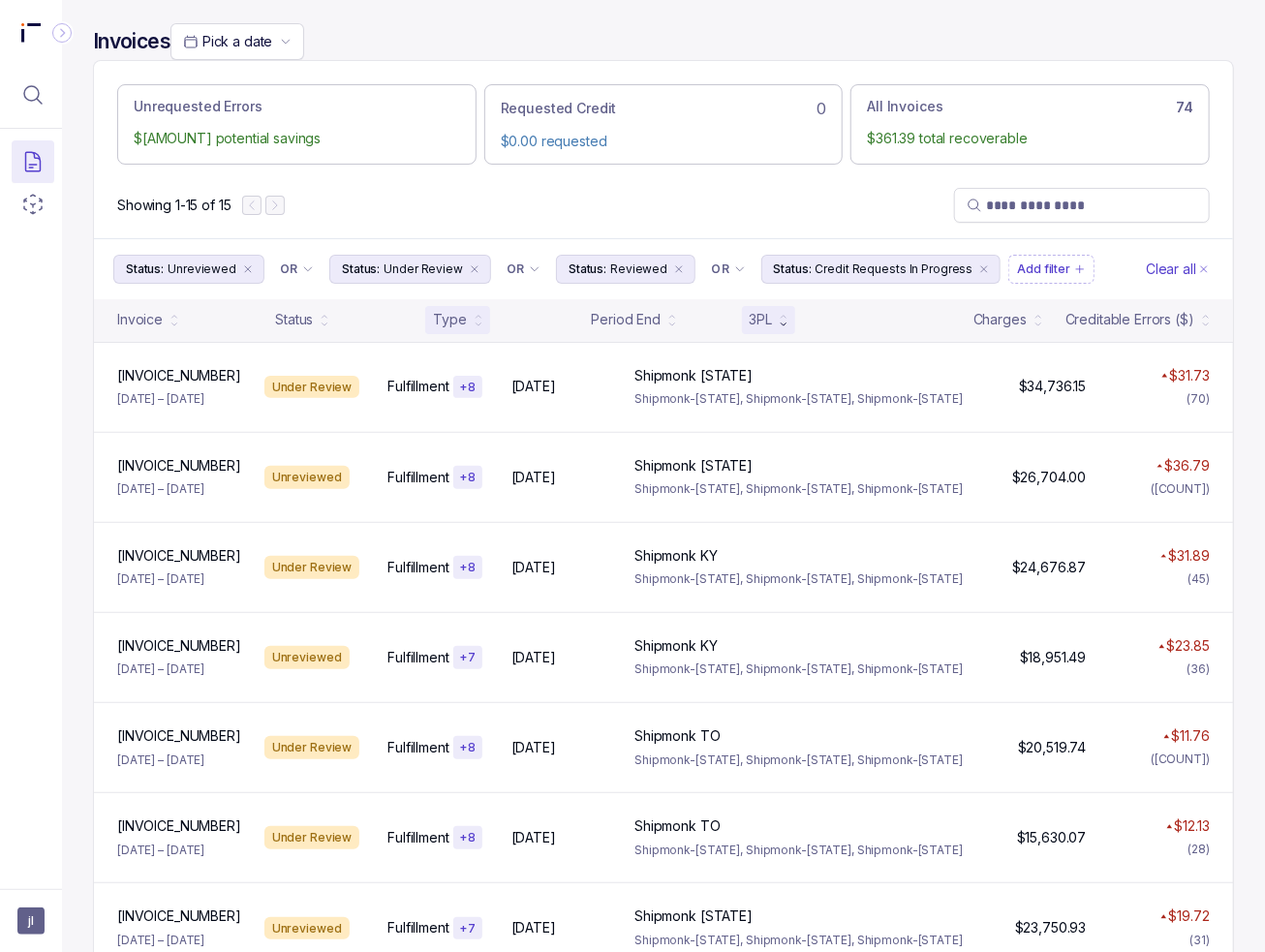 click on "Type" at bounding box center (139, 320) 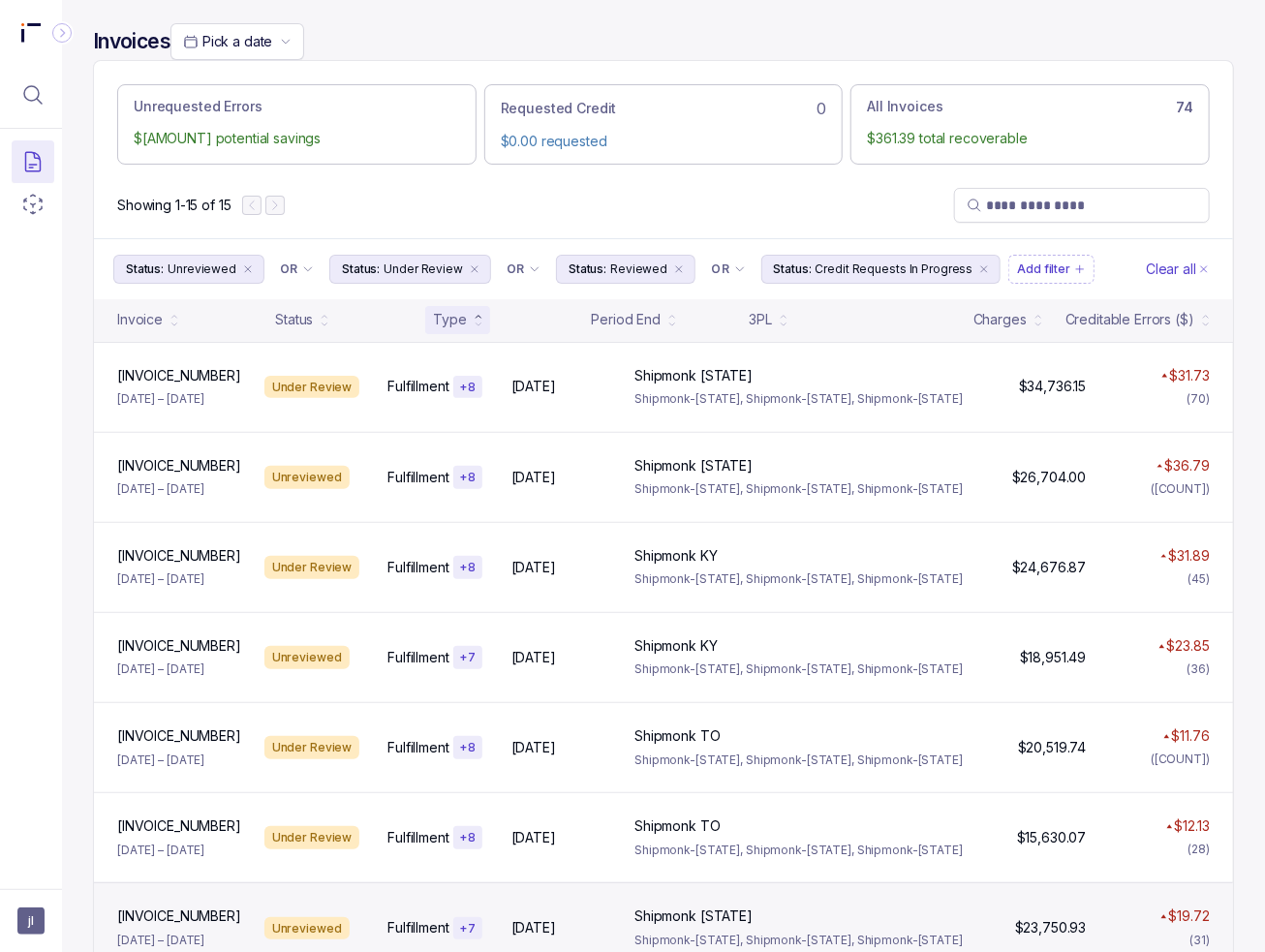 scroll, scrollTop: 601, scrollLeft: 0, axis: vertical 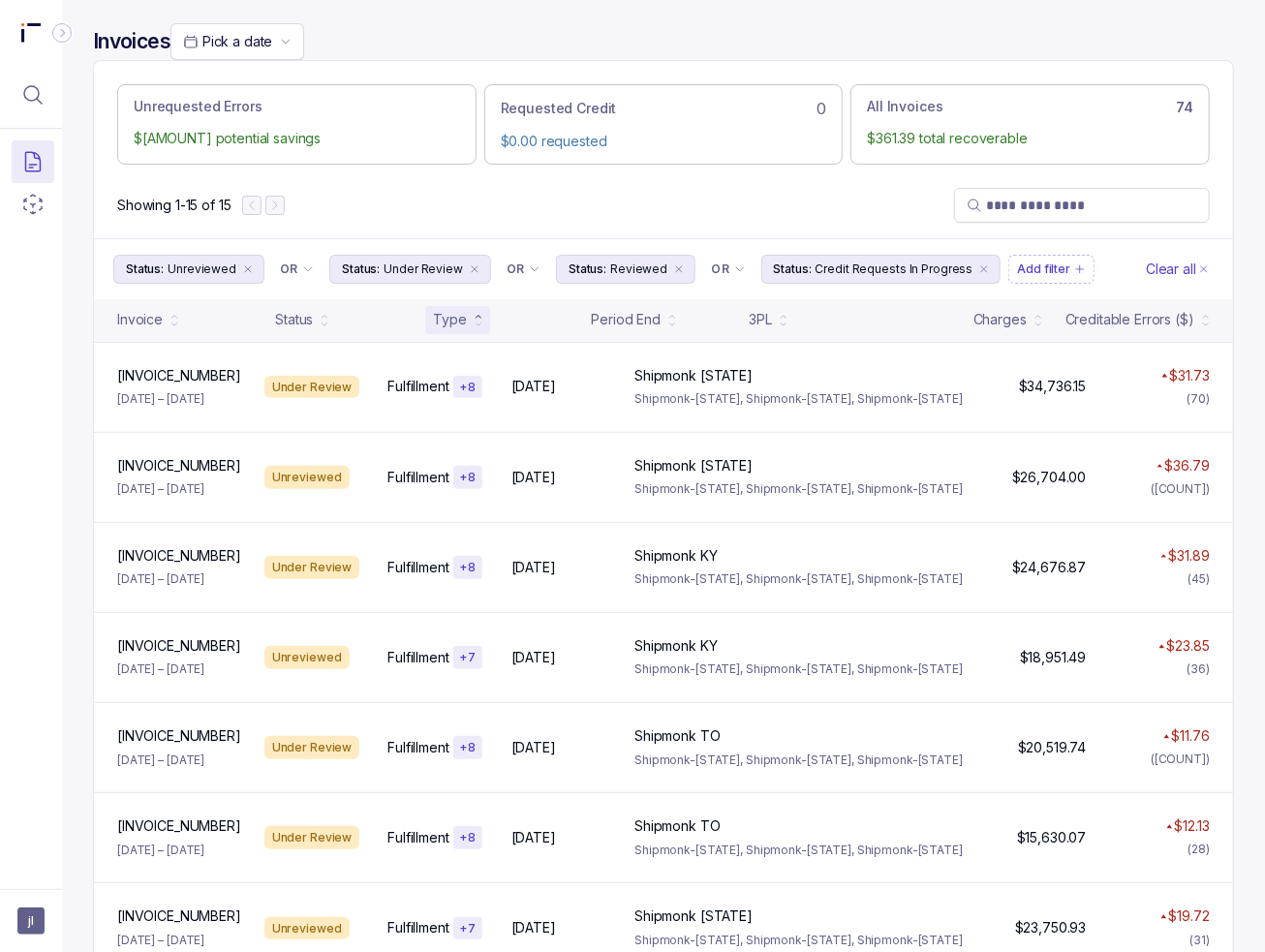 click on "Invoices Pick a date Unrequested Errors $361.39 potential savings Requested Credit 0 $0.00 requested All Invoices 74 $361.39 total recoverable Showing 1-15 of 15 Status:   Unreviewed OR Status:   Under Review OR Status:   Reviewed OR Status:   Credit Requests In Progress Add filter Clear all Invoice Status Type Period End 3PL Charges Creditable Errors ($) 7489202511 7489202511 Jan 1 – Jan 14, 2025 Under Review Fulfillment + 8 Jan 14, 2025 Jan 14, 2025 Shipmonk CA Shipmonk CA Shipmonk-California, Shipmonk-Kentucky, Shipmonk-Pennsylvania $34,736.15 $34,736.15 $31.73 (70) 74892024121 74892024121 Dec 1 – Dec 14, 2024 Unreviewed Fulfillment + 8 Dec 14, 2024 Dec 14, 2024 Shipmonk CA Shipmonk CA Shipmonk-California, Shipmonk-Kentucky, Shipmonk-Pennsylvania $26,704.00 $26,704.00 $36.79 (49) 7489202541 7489202541 Apr 1 – Apr 14, 2025 Under Review Fulfillment + 8 Apr 14, 2025 Apr 14, 2025 Shipmonk KY Shipmonk KY Shipmonk-California, Shipmonk-Kentucky, Shipmonk-Pennsylvania $24,676.87 $24,676.87 $31.89 (45) + 7 +" at bounding box center (663, 859) 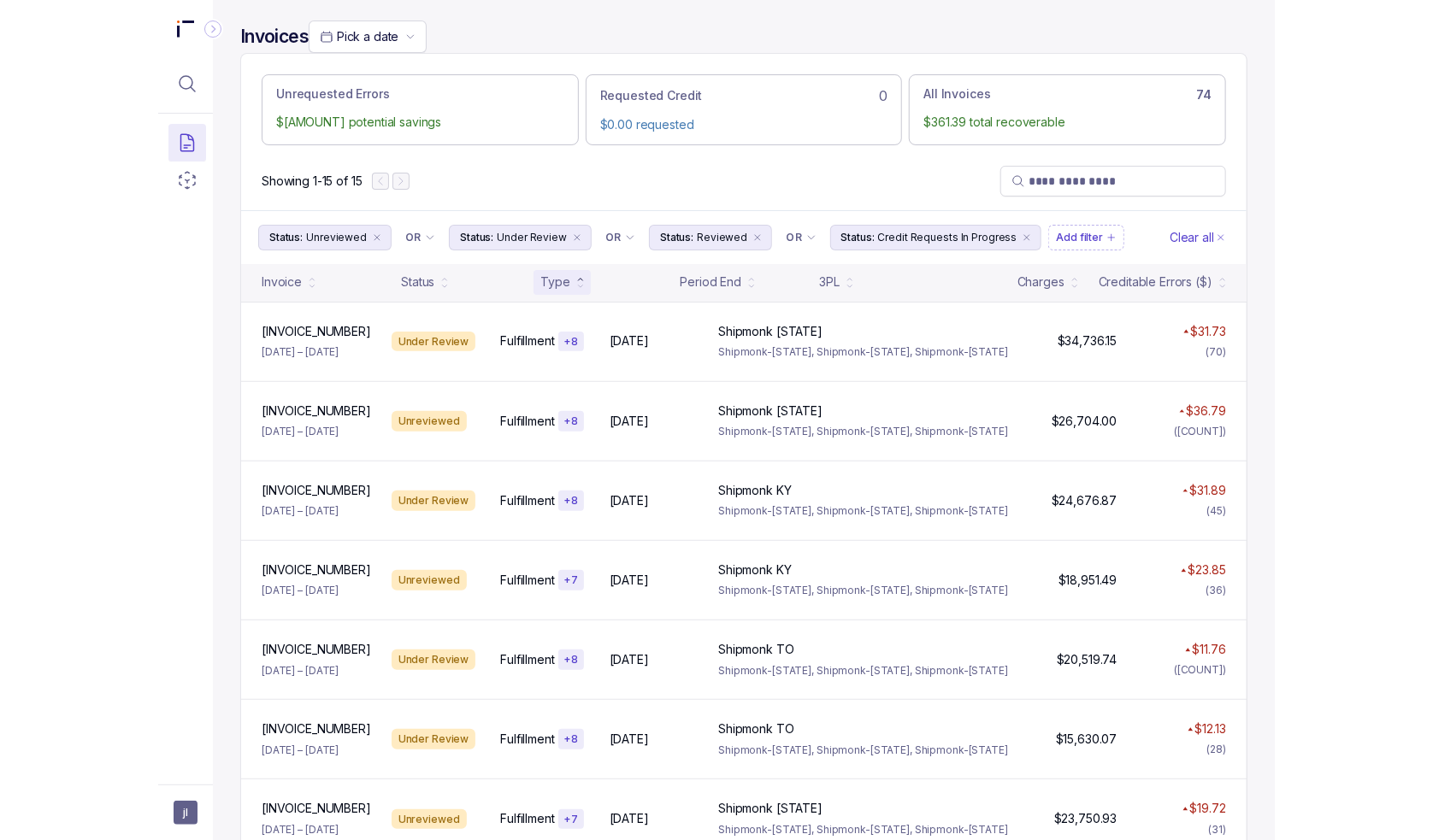 scroll, scrollTop: 0, scrollLeft: 0, axis: both 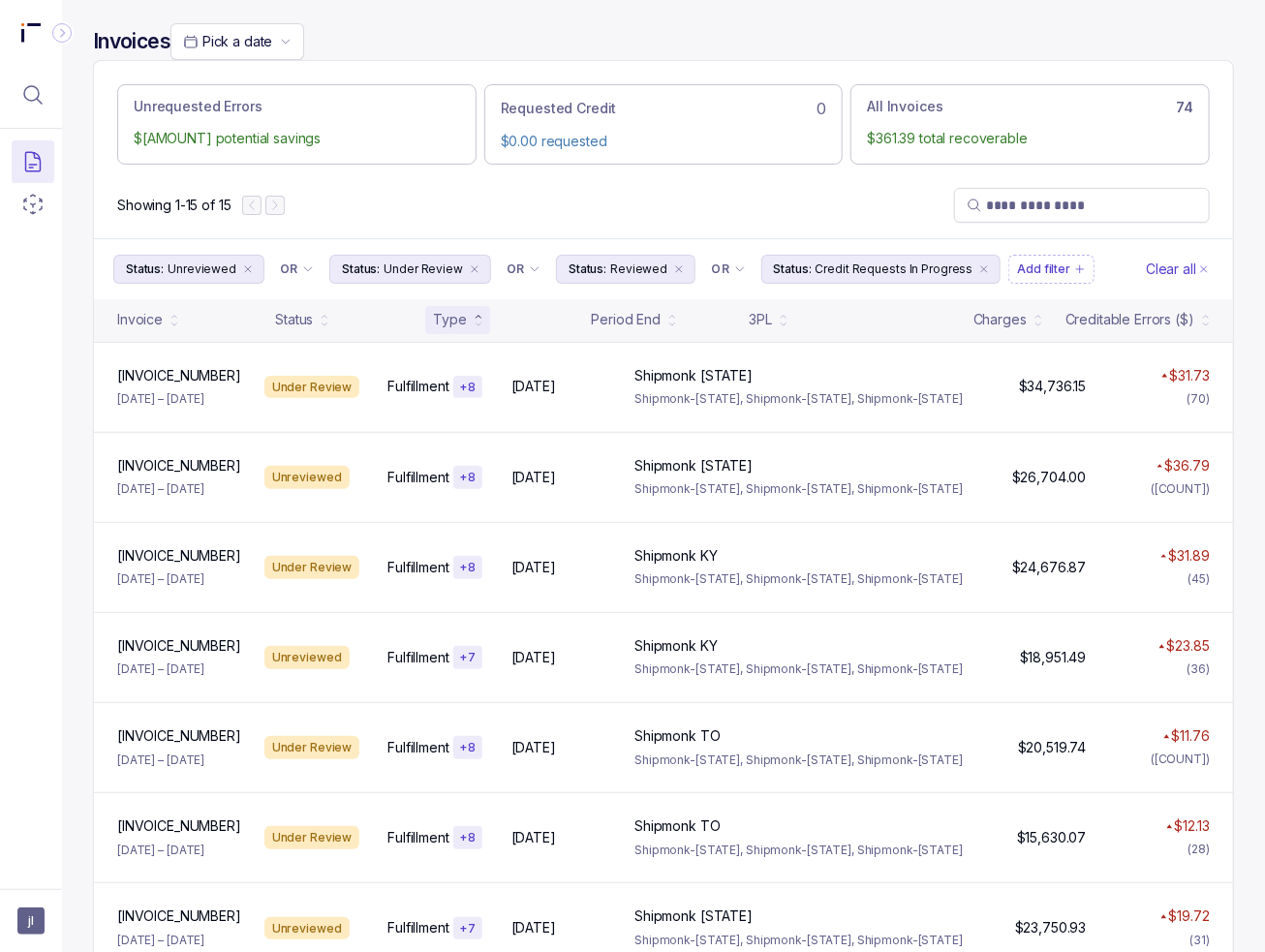 click on "Invoices Pick a date Unrequested Errors $361.39 potential savings Requested Credit 0 $0.00 requested All Invoices 74 $361.39 total recoverable Showing 1-15 of 15 Status:   Unreviewed OR Status:   Under Review OR Status:   Reviewed OR Status:   Credit Requests In Progress Add filter Clear all Invoice Status Type Period End 3PL Charges Creditable Errors ($) 7489202511 7489202511 Jan 1 – Jan 14, 2025 Under Review Fulfillment + 8 Jan 14, 2025 Jan 14, 2025 Shipmonk CA Shipmonk CA Shipmonk-California, Shipmonk-Kentucky, Shipmonk-Pennsylvania $34,736.15 $34,736.15 $31.73 (70) 74892024121 74892024121 Dec 1 – Dec 14, 2024 Unreviewed Fulfillment + 8 Dec 14, 2024 Dec 14, 2024 Shipmonk CA Shipmonk CA Shipmonk-California, Shipmonk-Kentucky, Shipmonk-Pennsylvania $26,704.00 $26,704.00 $36.79 (49) 7489202541 7489202541 Apr 1 – Apr 14, 2025 Under Review Fulfillment + 8 Apr 14, 2025 Apr 14, 2025 Shipmonk KY Shipmonk KY Shipmonk-California, Shipmonk-Kentucky, Shipmonk-Pennsylvania $24,676.87 $24,676.87 $31.89 (45) + 7 +" at bounding box center [663, 859] 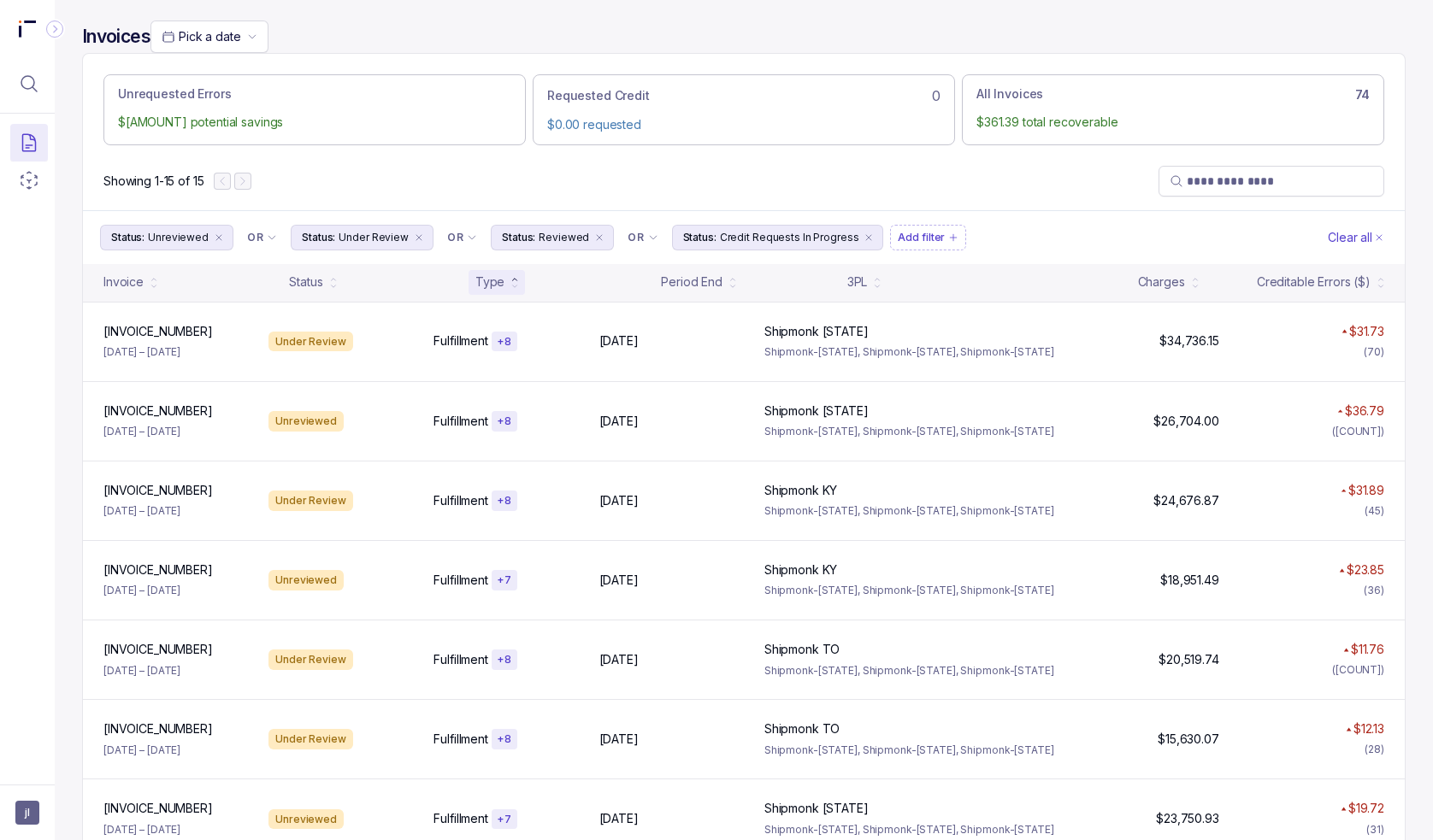 click on "Showing [NUMBER]-[NUMBER] of [NUMBER]" at bounding box center [744, 181] 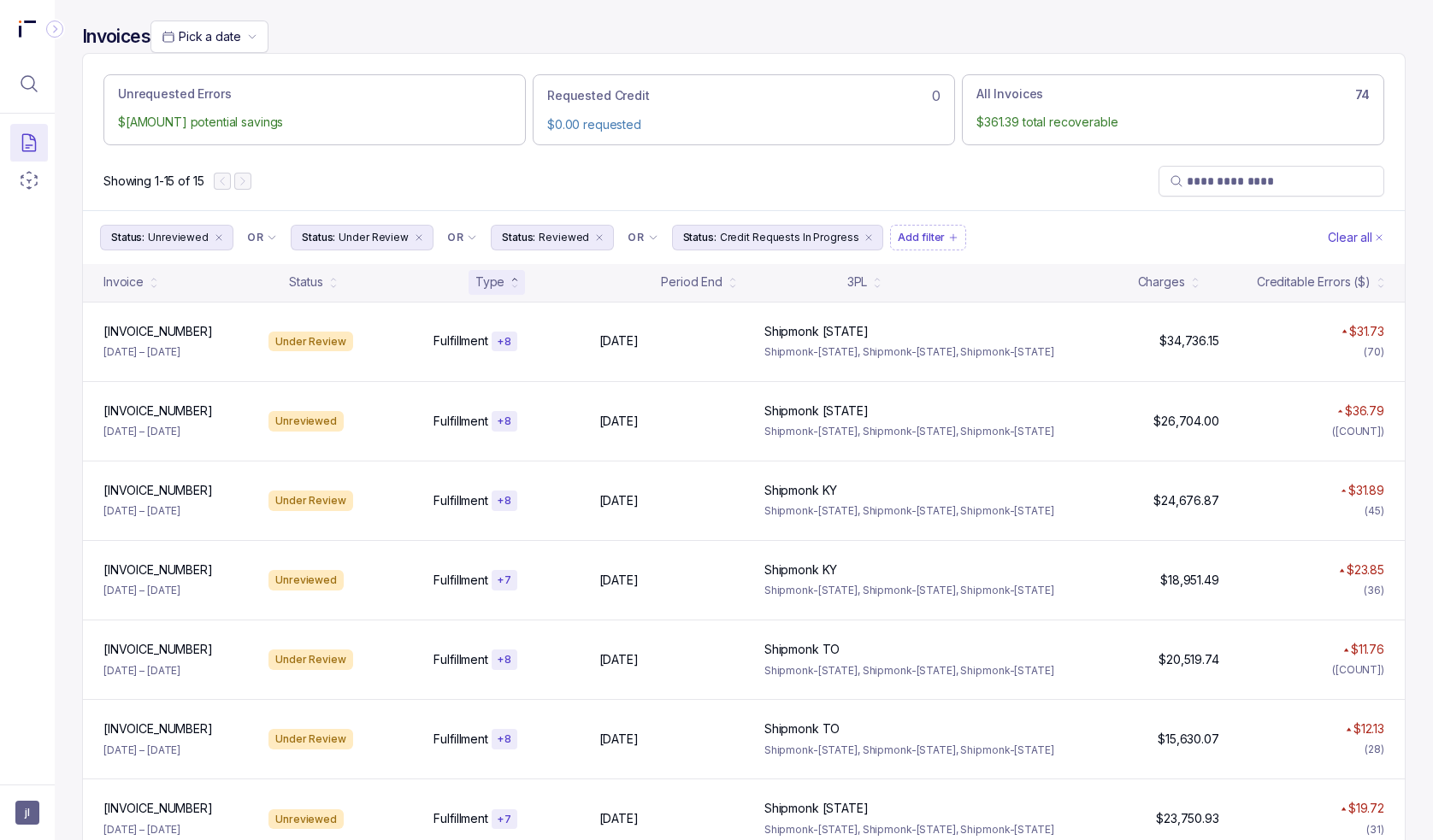 click at bounding box center [55, 29] 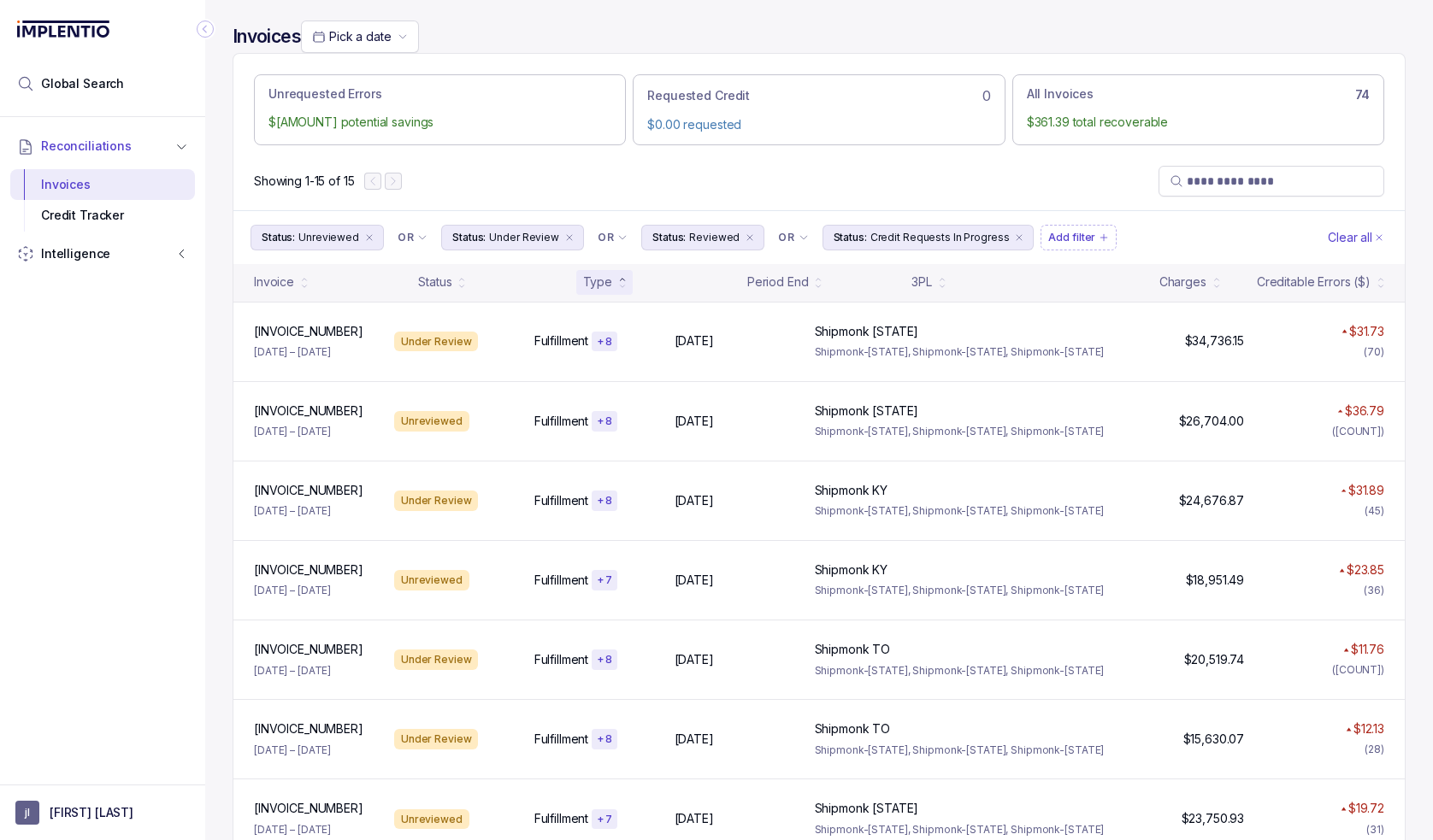 click on "Showing [NUMBER]-[NUMBER] of [NUMBER]" at bounding box center [819, 181] 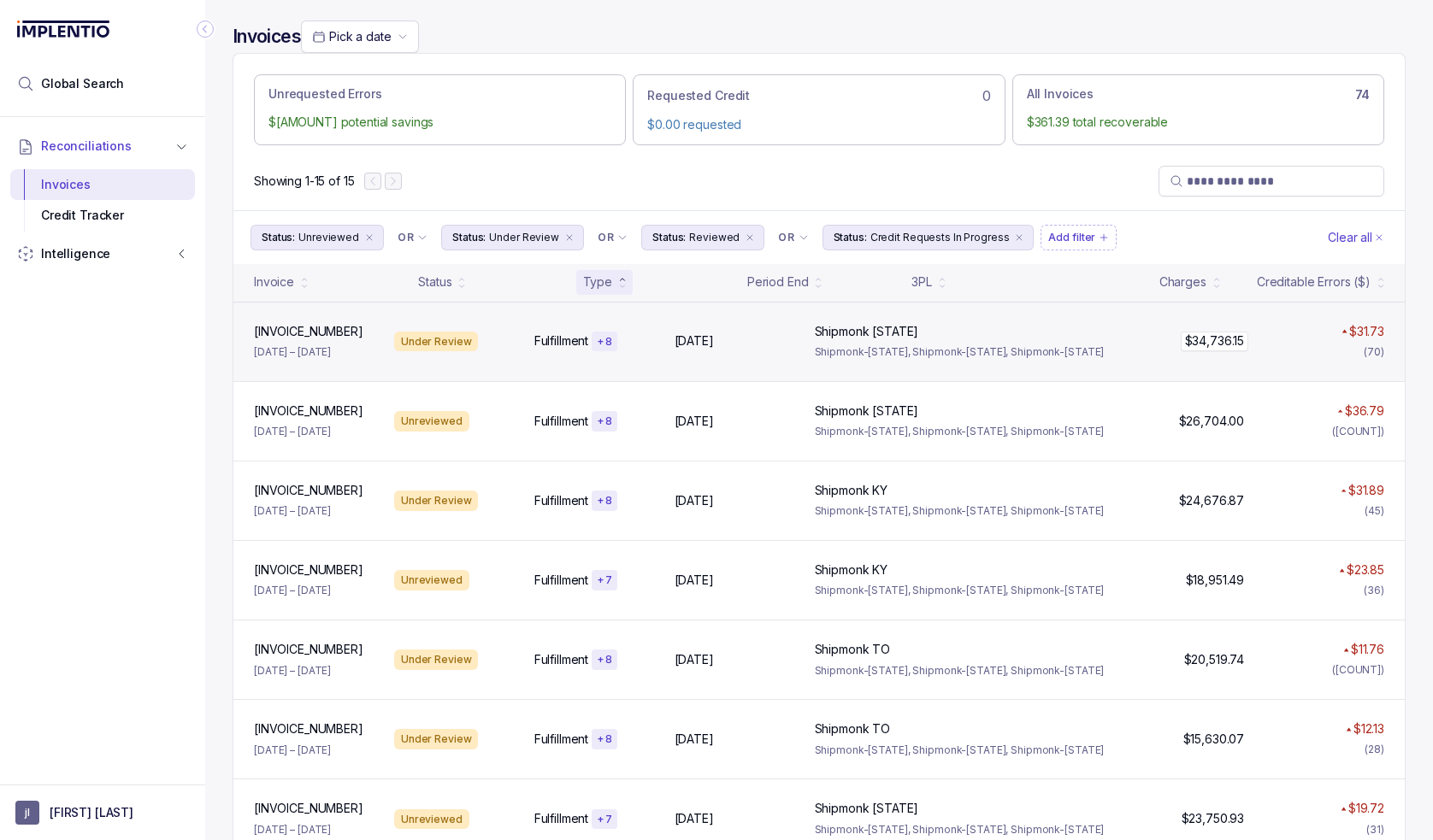 scroll, scrollTop: 0, scrollLeft: 0, axis: both 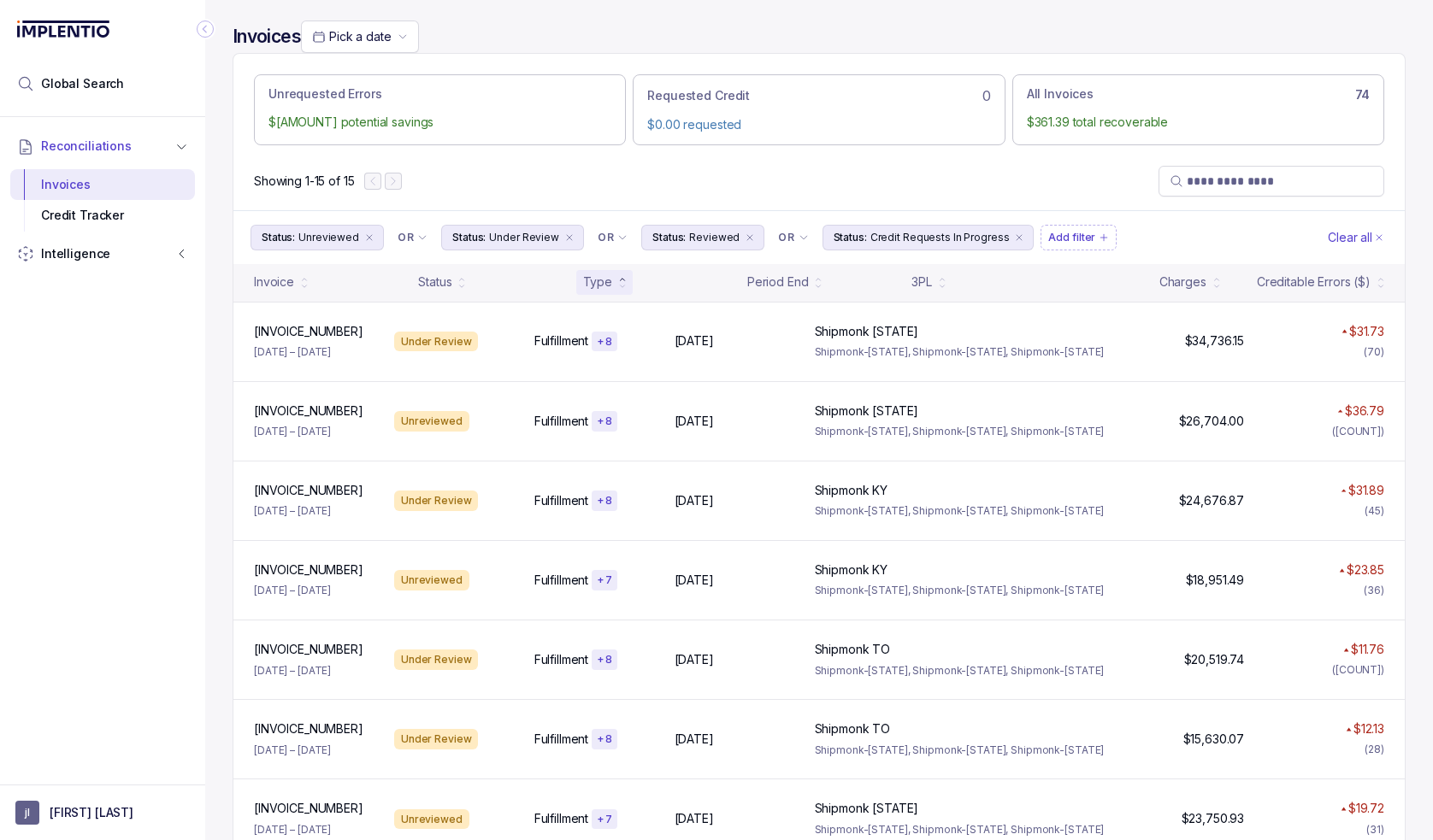 click on "Showing [NUMBER]-[NUMBER] of [NUMBER]" at bounding box center (819, 181) 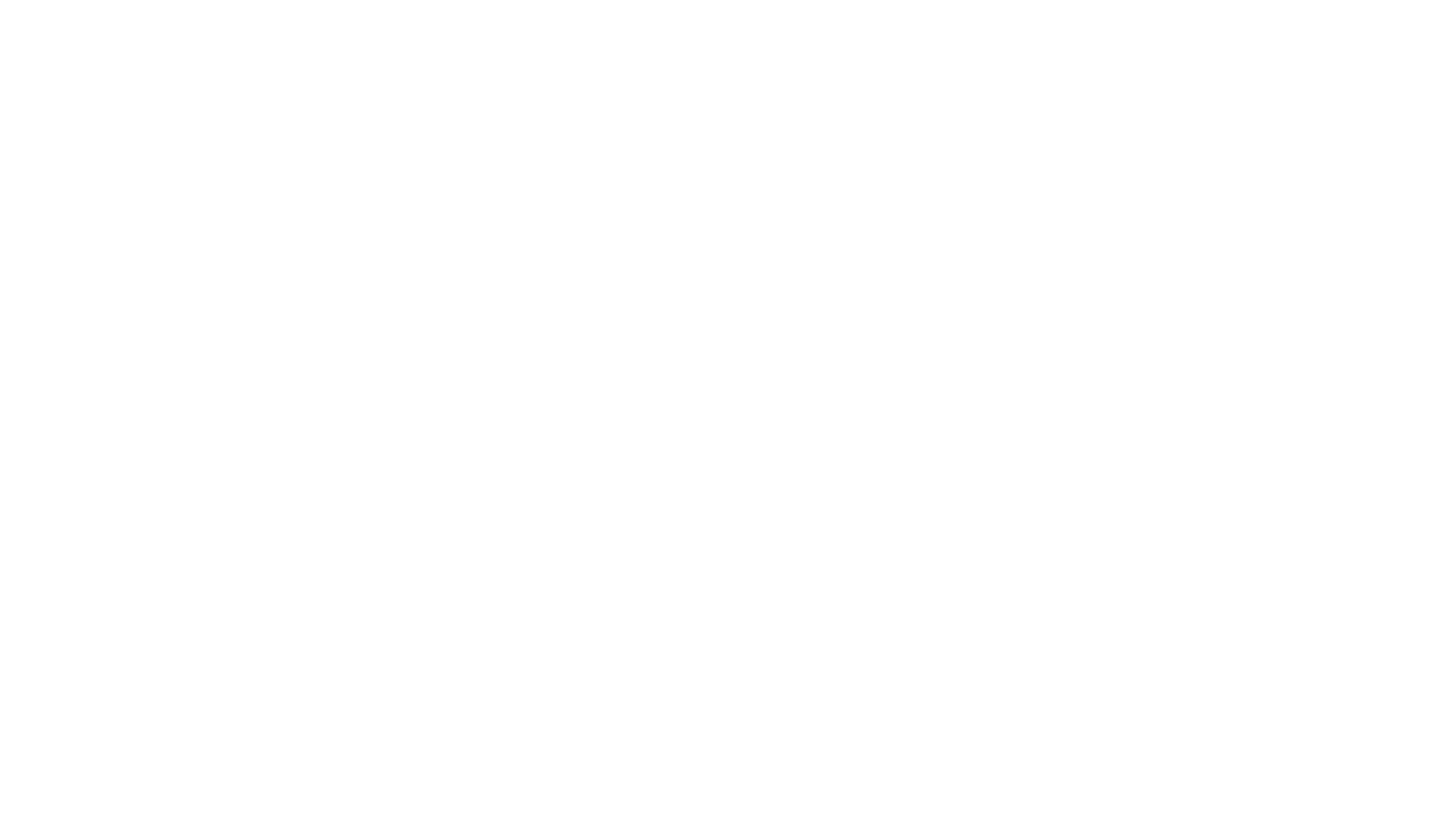 scroll, scrollTop: 0, scrollLeft: 0, axis: both 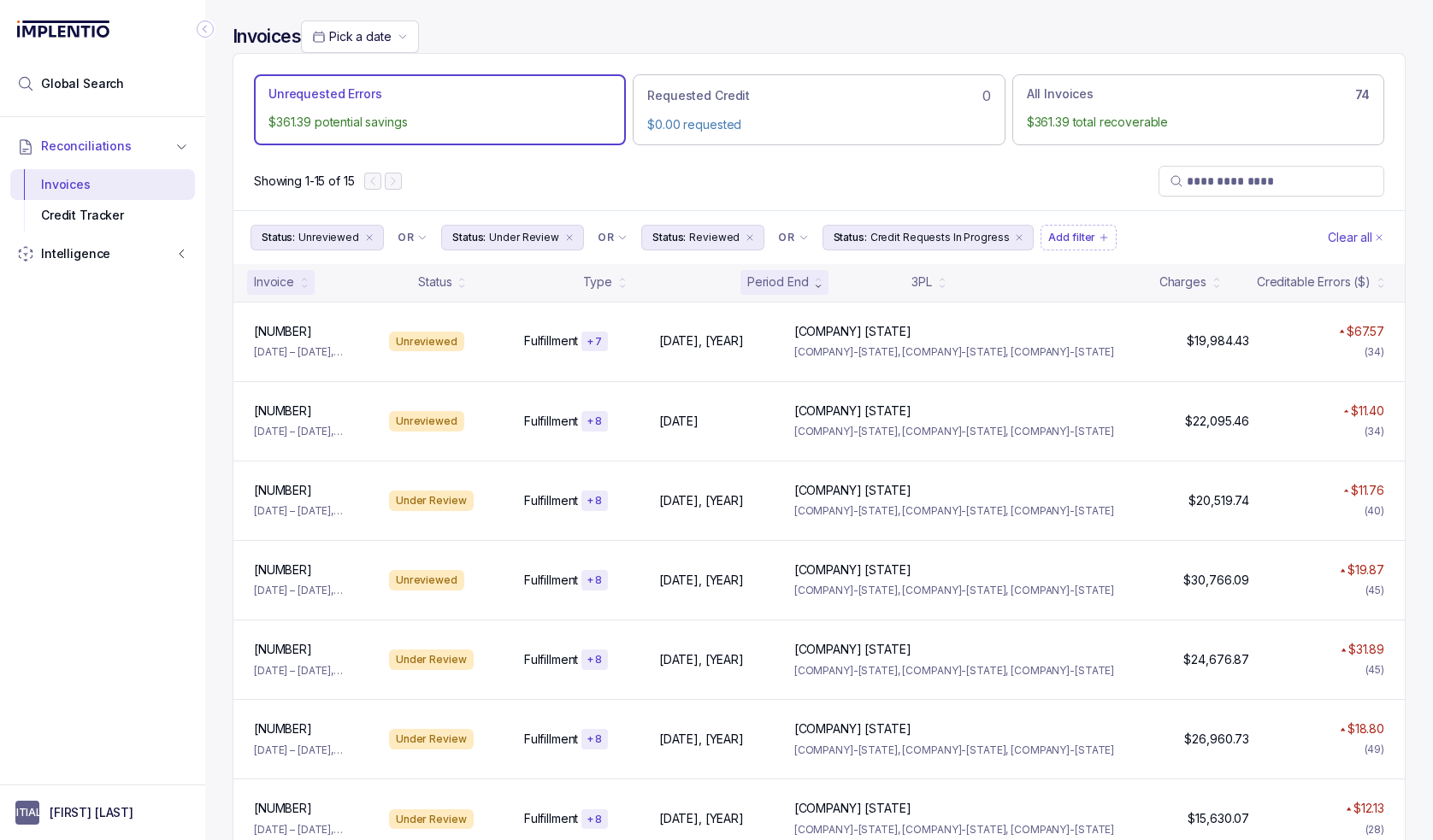 click on "Invoice" at bounding box center (280, 282) 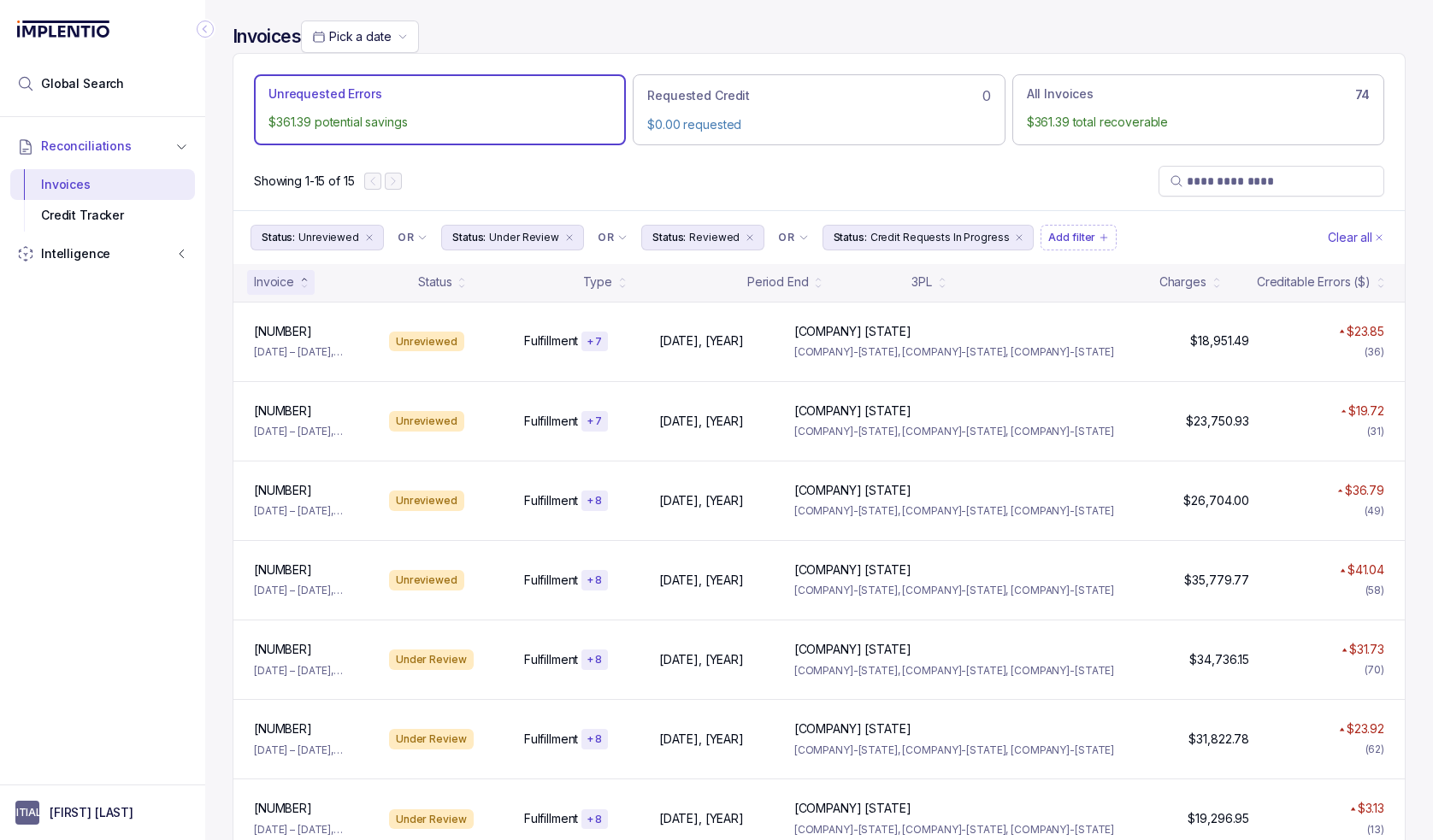 scroll, scrollTop: 0, scrollLeft: 0, axis: both 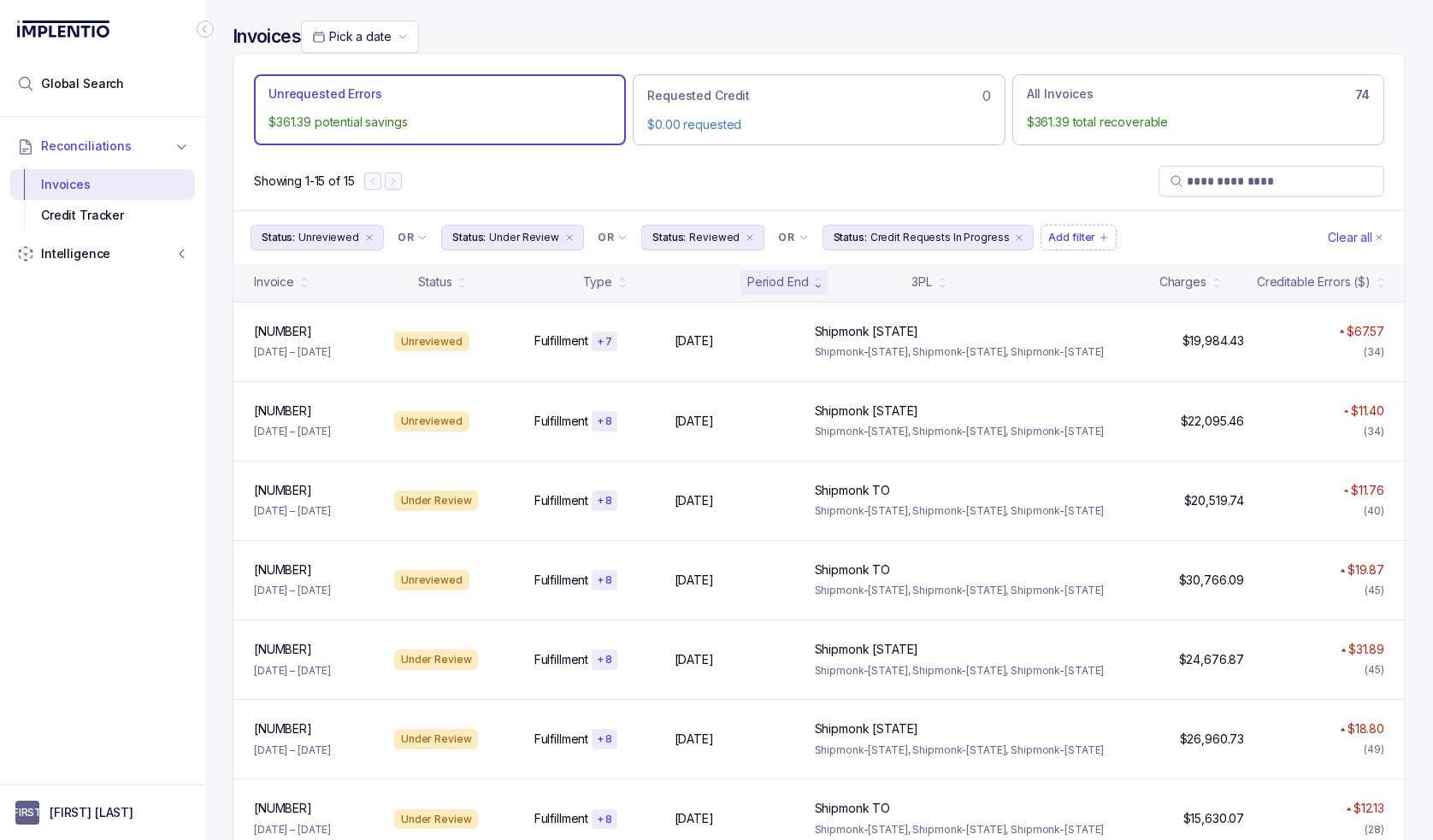 click on "Showing 1-15 of 15" at bounding box center [819, 181] 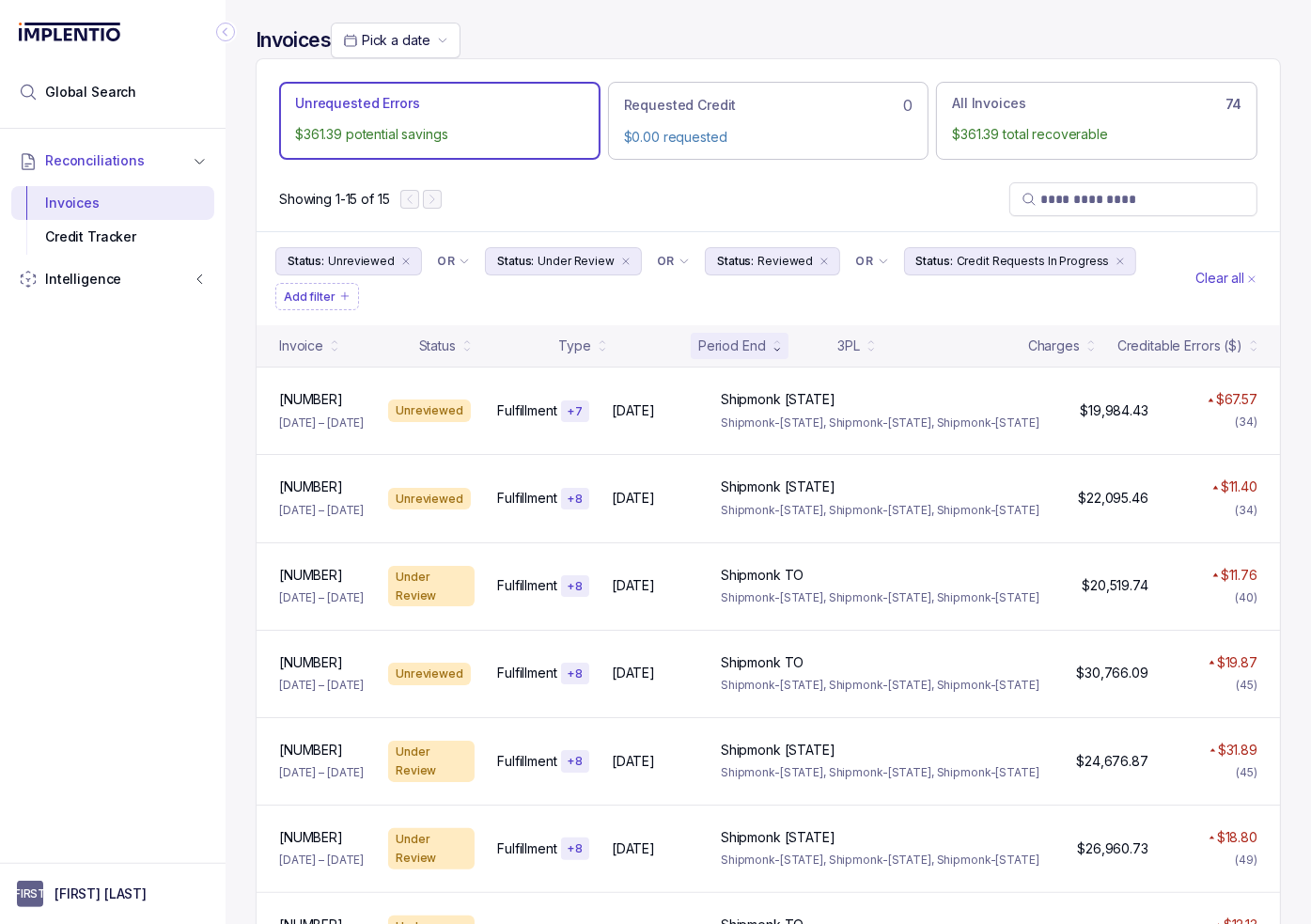 click on "Showing 1-15 of 15" at bounding box center (768, 199) 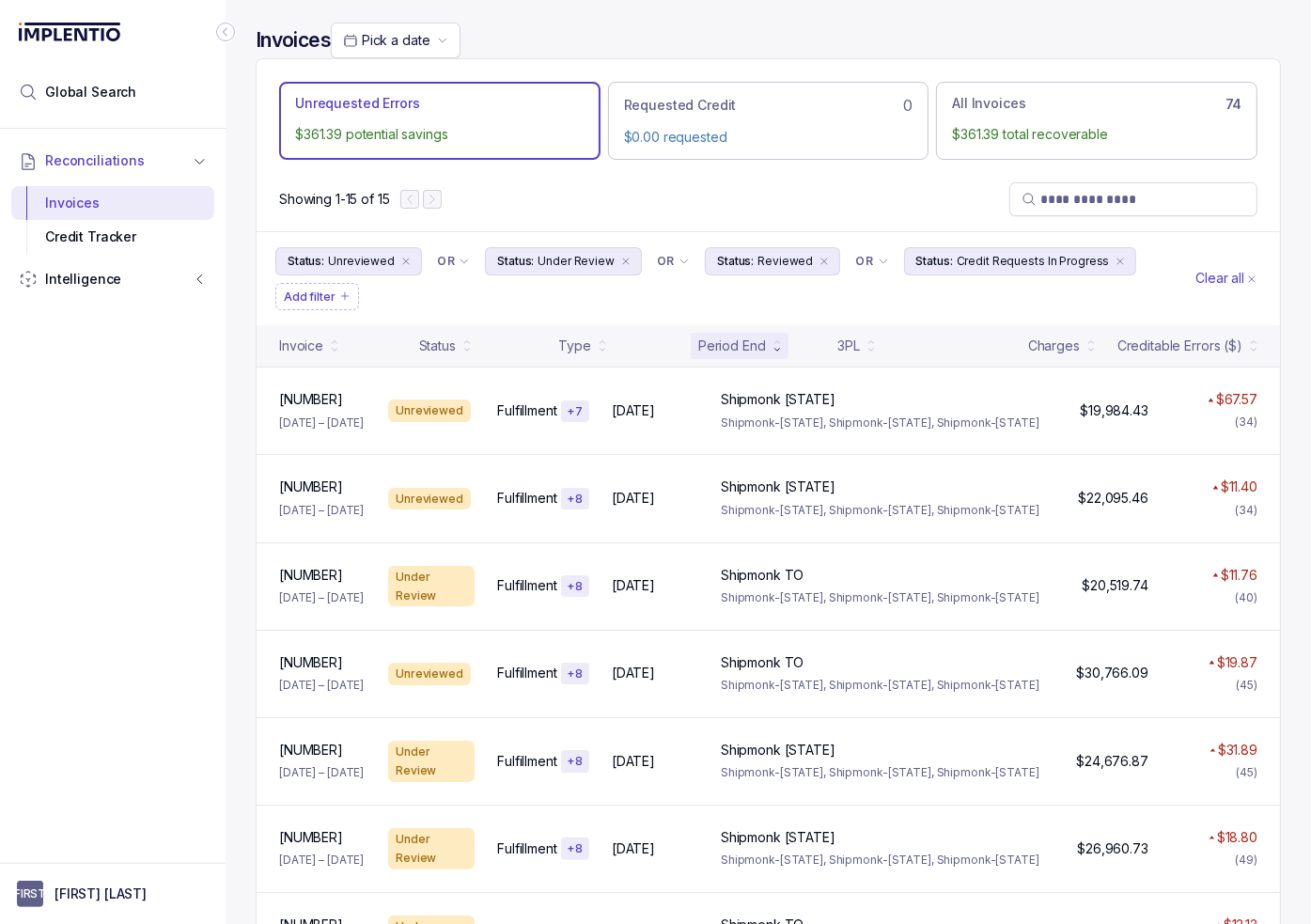 click on "Showing 1-15 of 15" at bounding box center (768, 199) 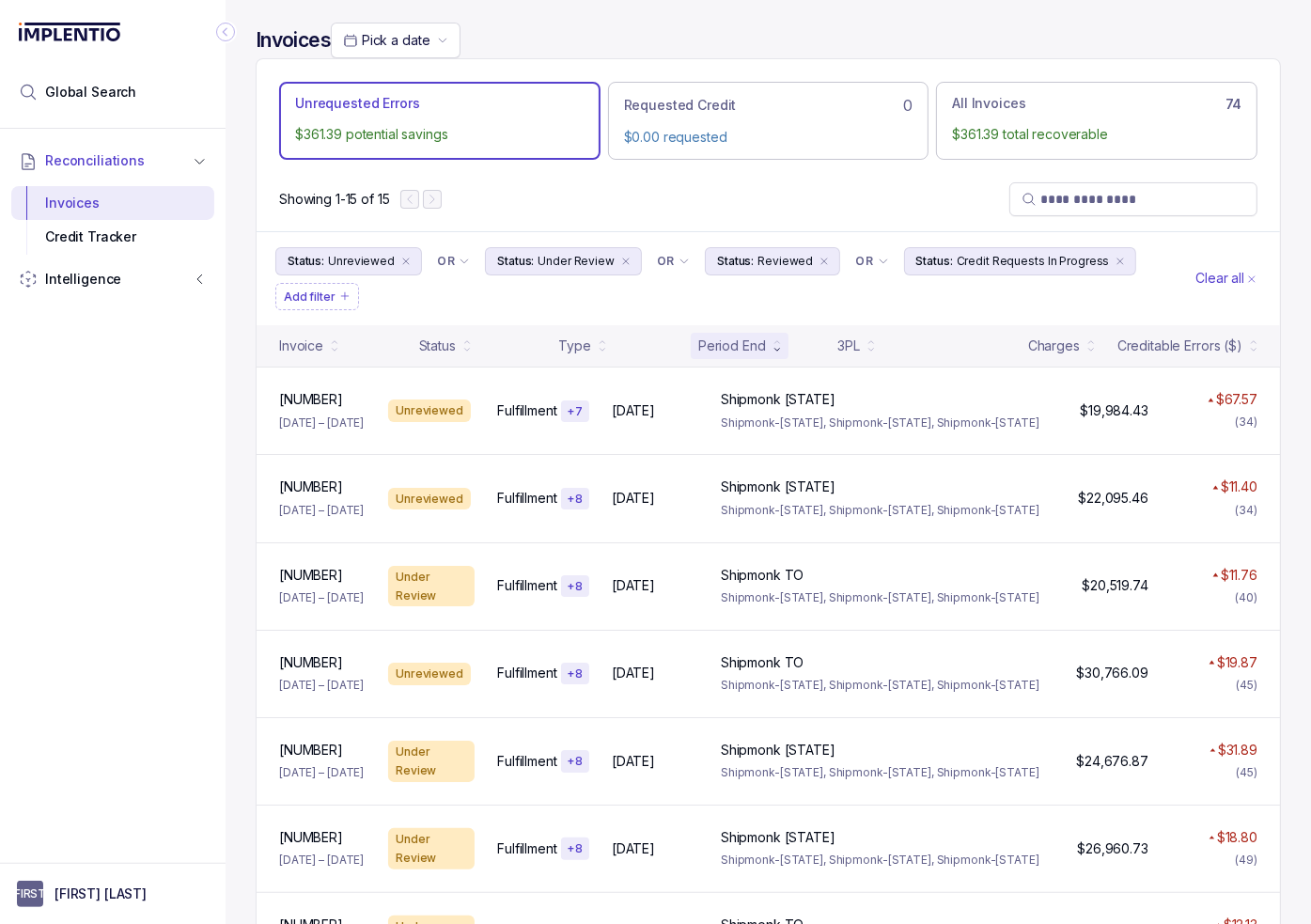 click on "Showing 1-15 of 15" at bounding box center [768, 199] 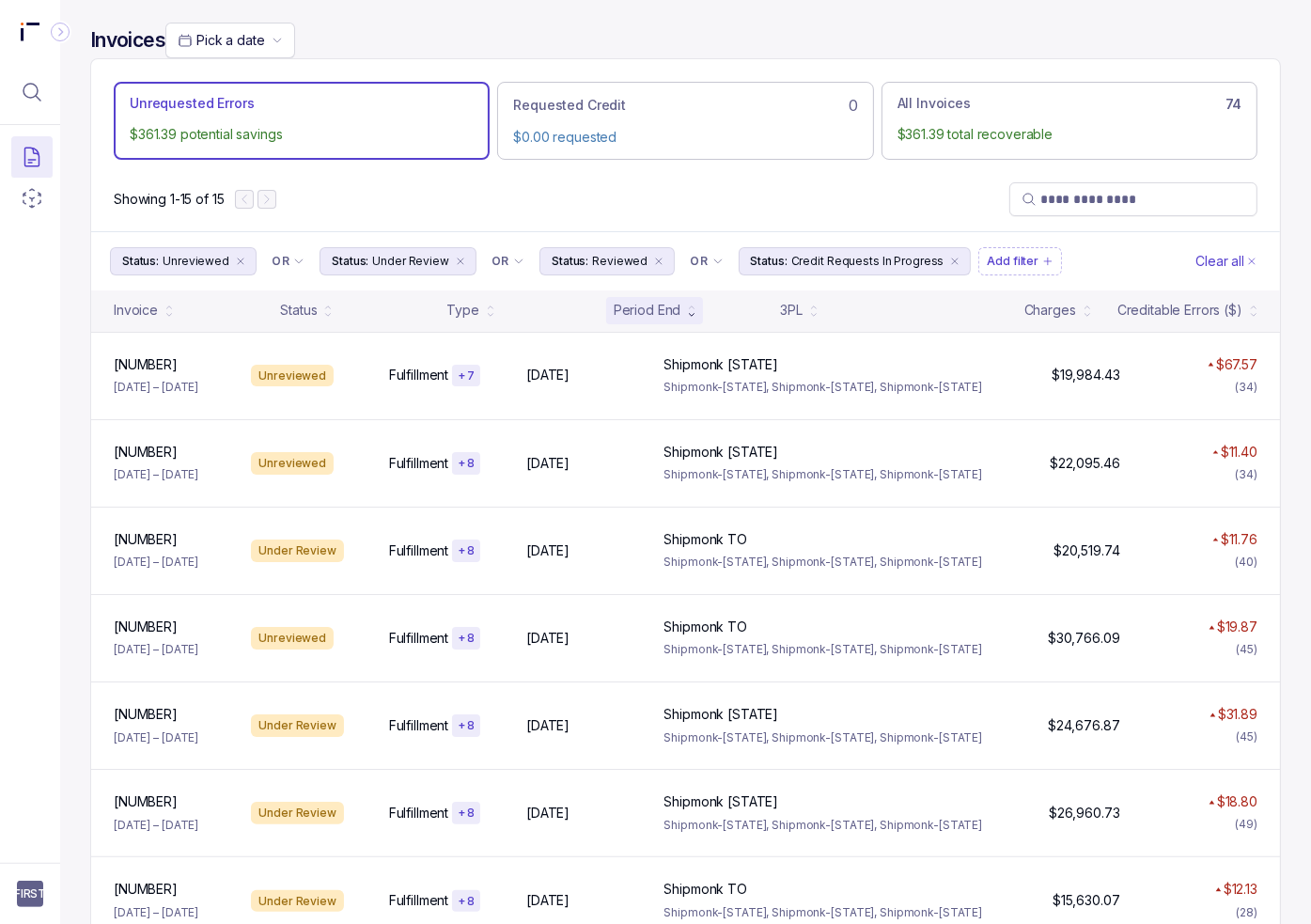 click on "Showing 1-15 of 15" at bounding box center (685, 199) 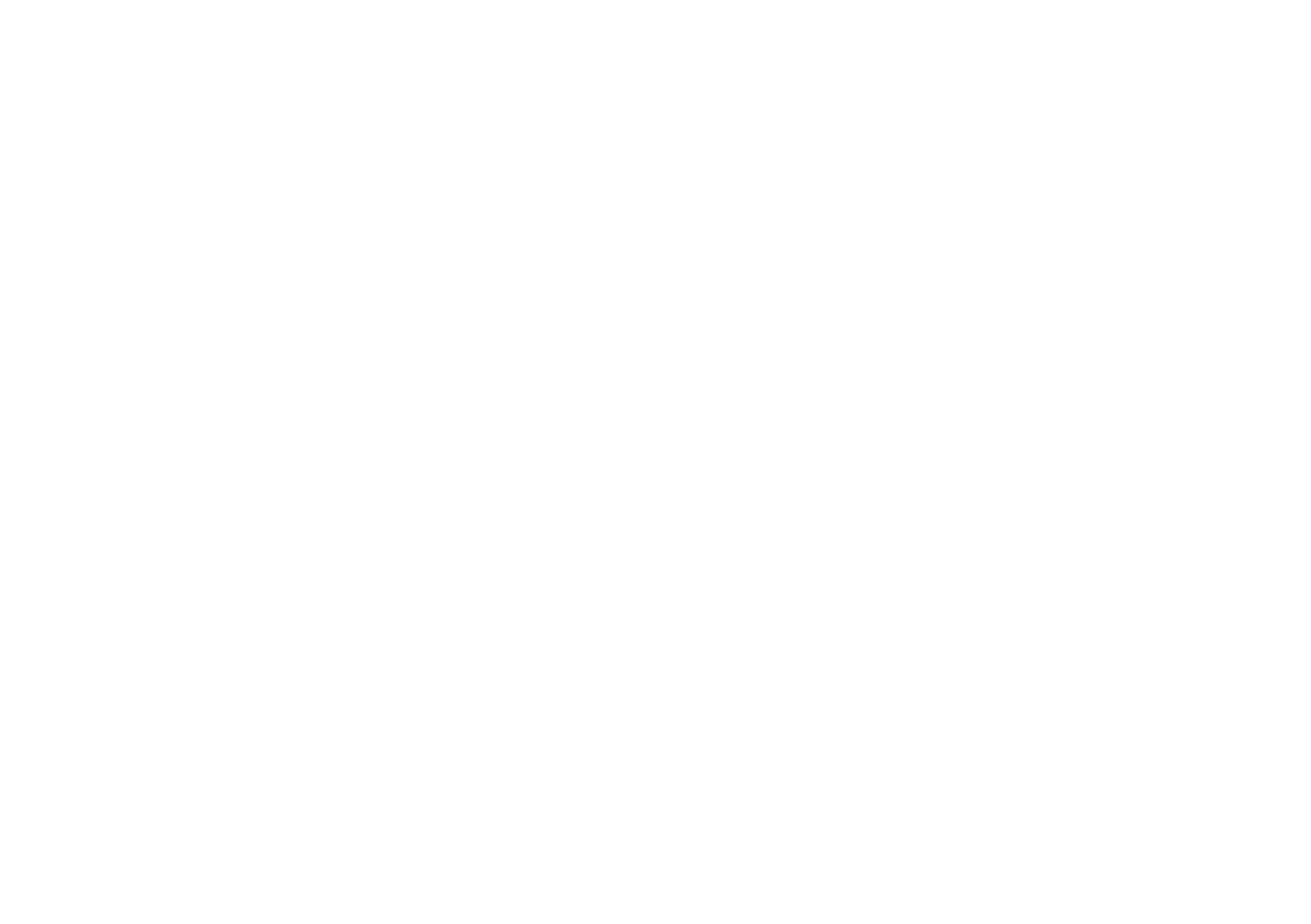 scroll, scrollTop: 0, scrollLeft: 0, axis: both 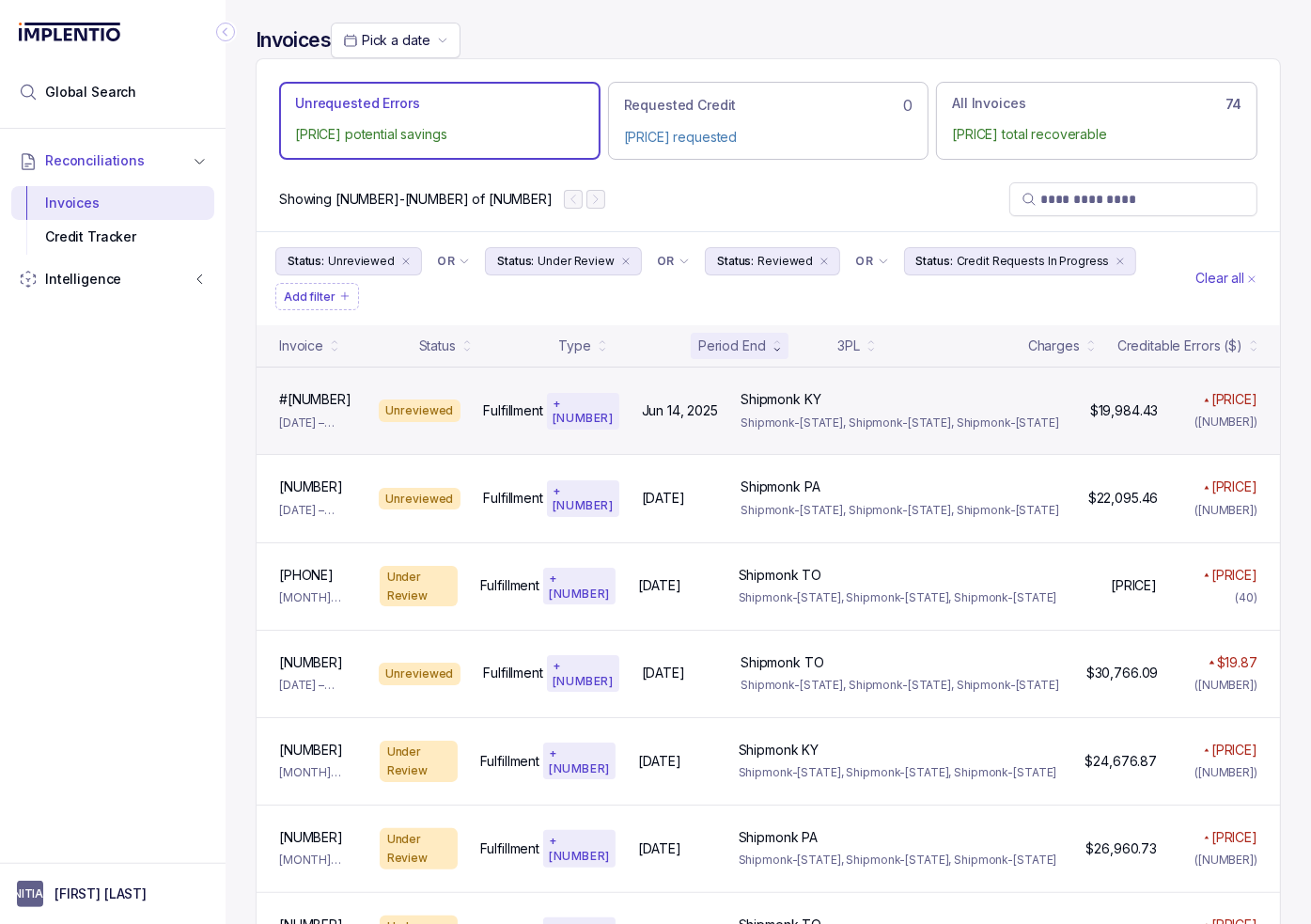 click on "[NUMBER] [NUMBER] [MONTH] [NUMBER] – [MONTH] [NUMBER], [YEAR]" at bounding box center (318, 411) 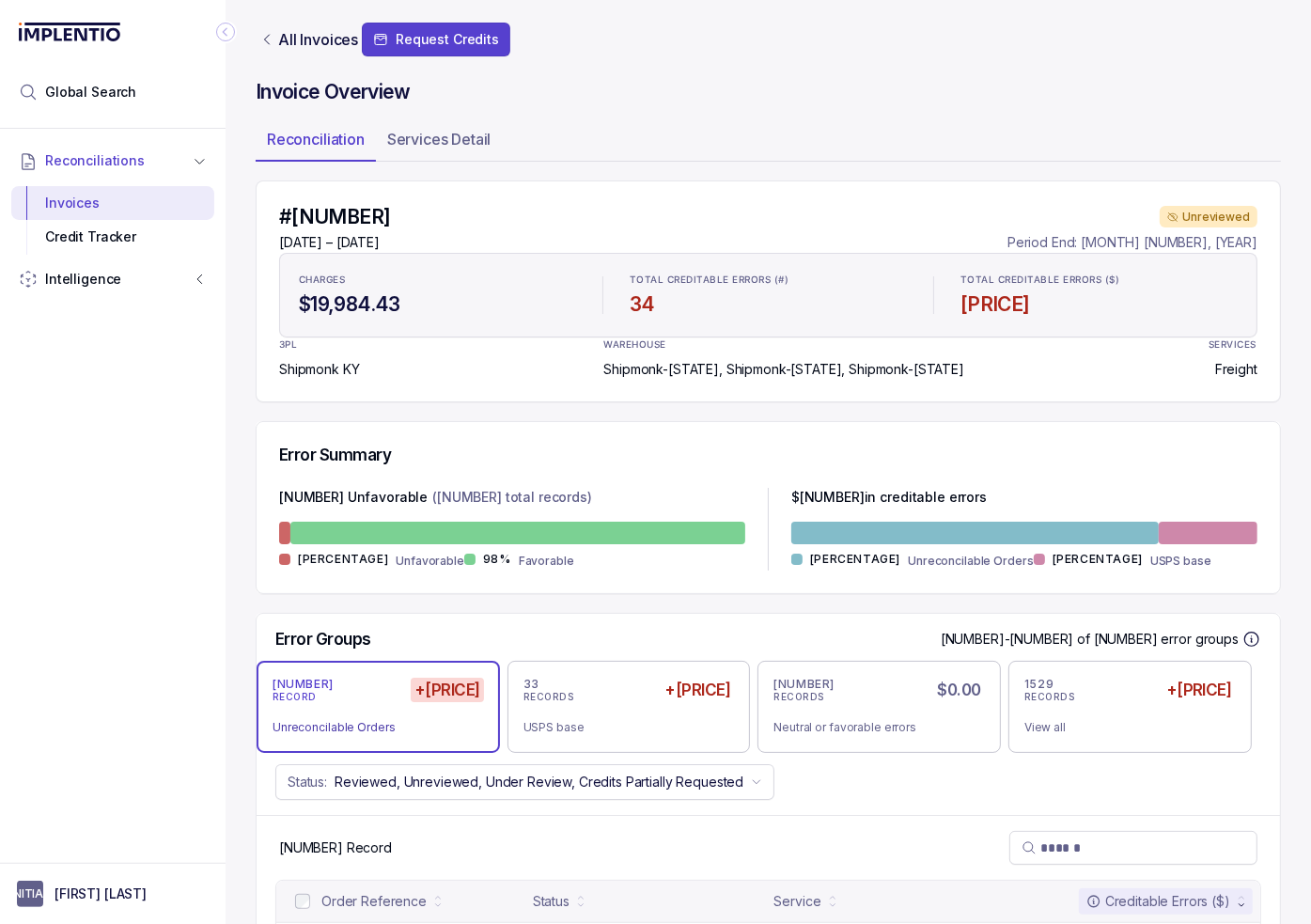 scroll, scrollTop: 139, scrollLeft: 0, axis: vertical 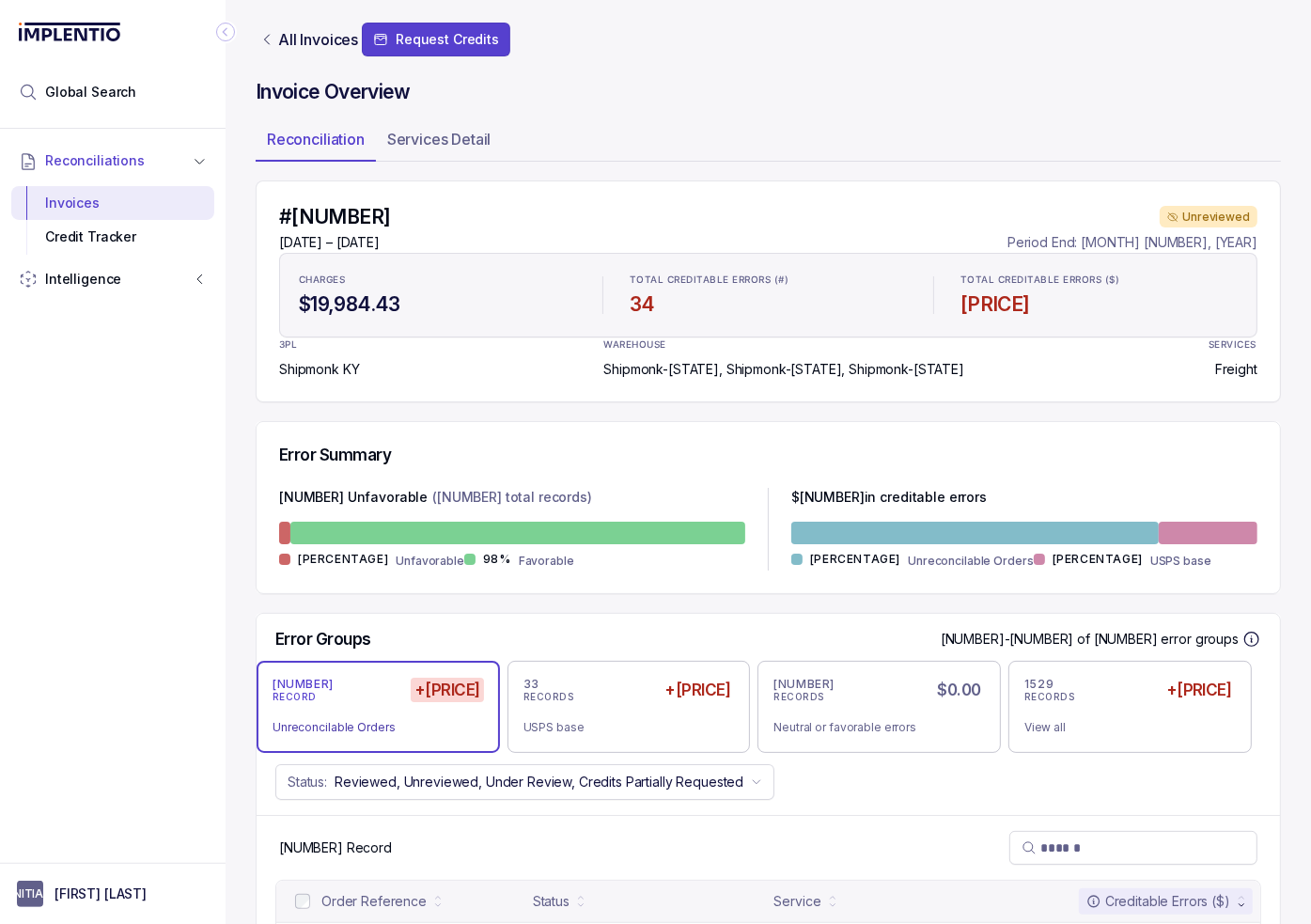 click on "Error Groups 1-4 of 4     error groups 1 RECORD +[PRICE] Unreconcilable Orders [NUMBER] RECORDS +[PRICE] USPS base [NUMBER] RECORDS [PRICE] Neutral or favorable errors [NUMBER] RECORDS +[PRICE] View all Status: Reviewed, Unreviewed, Under Review, Credits Partially Requested" at bounding box center (768, 714) 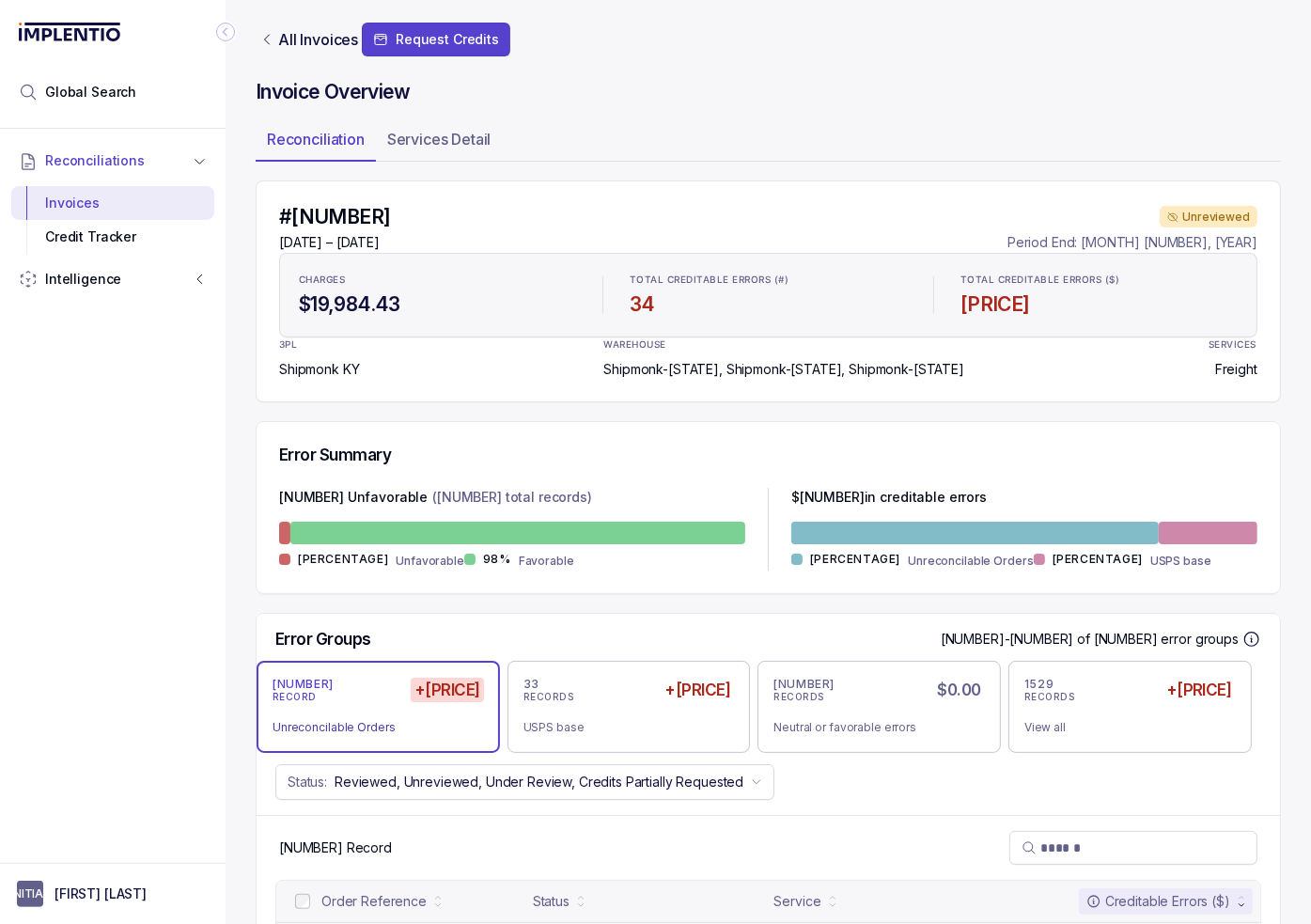 click on "Unreviewed" at bounding box center (648, 946) 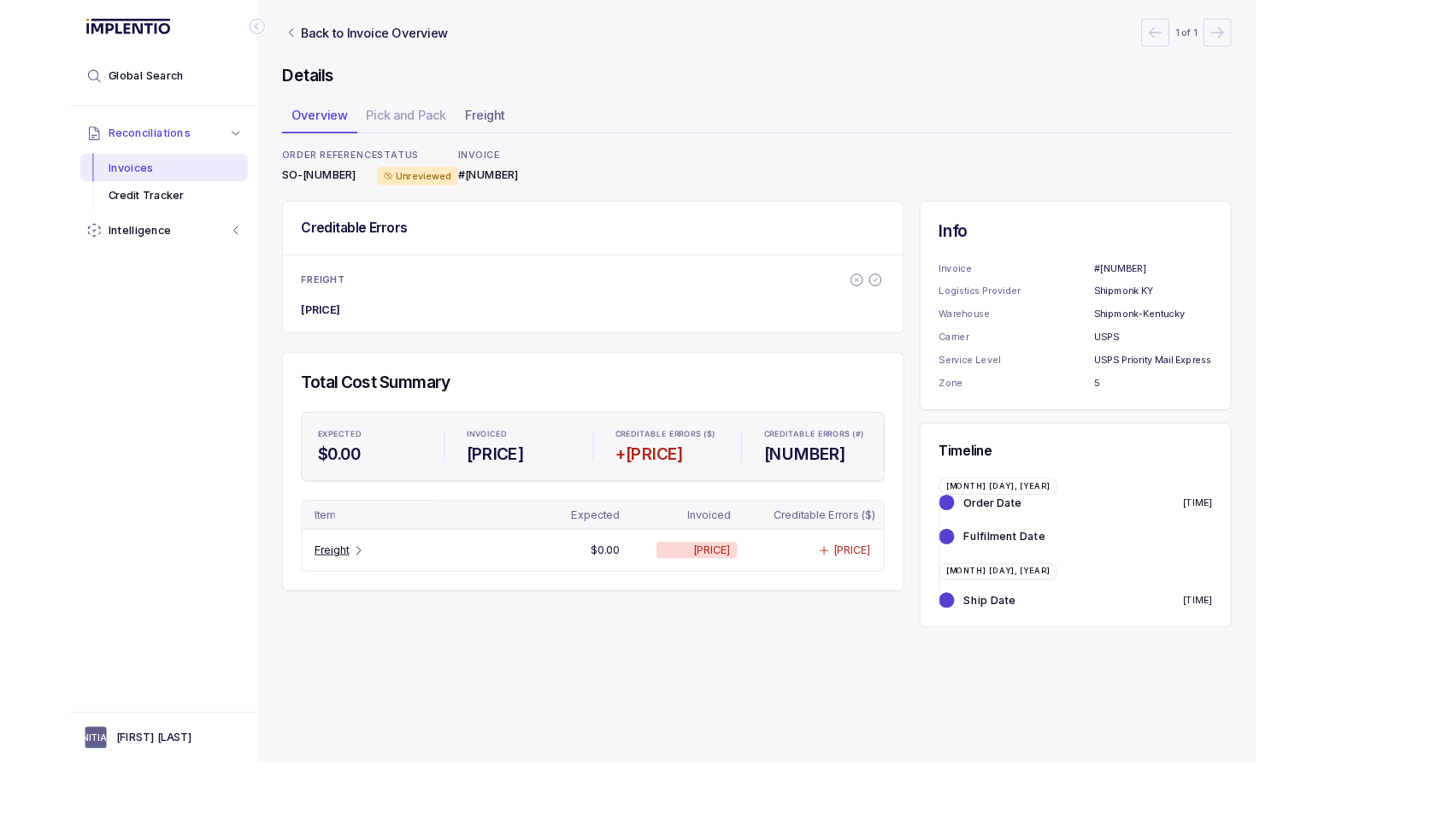 scroll, scrollTop: 0, scrollLeft: 0, axis: both 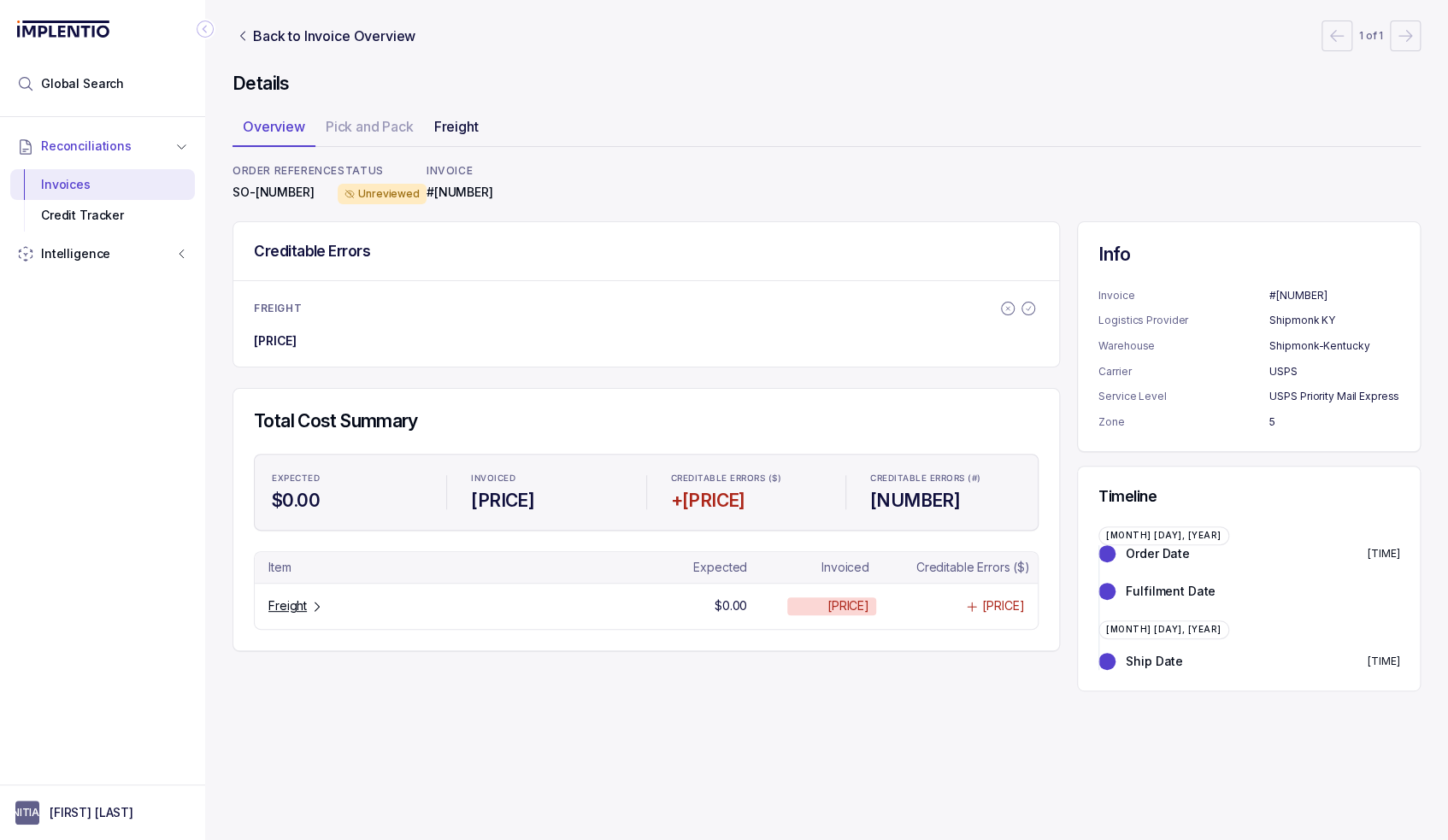 click on "Freight" at bounding box center [456, 126] 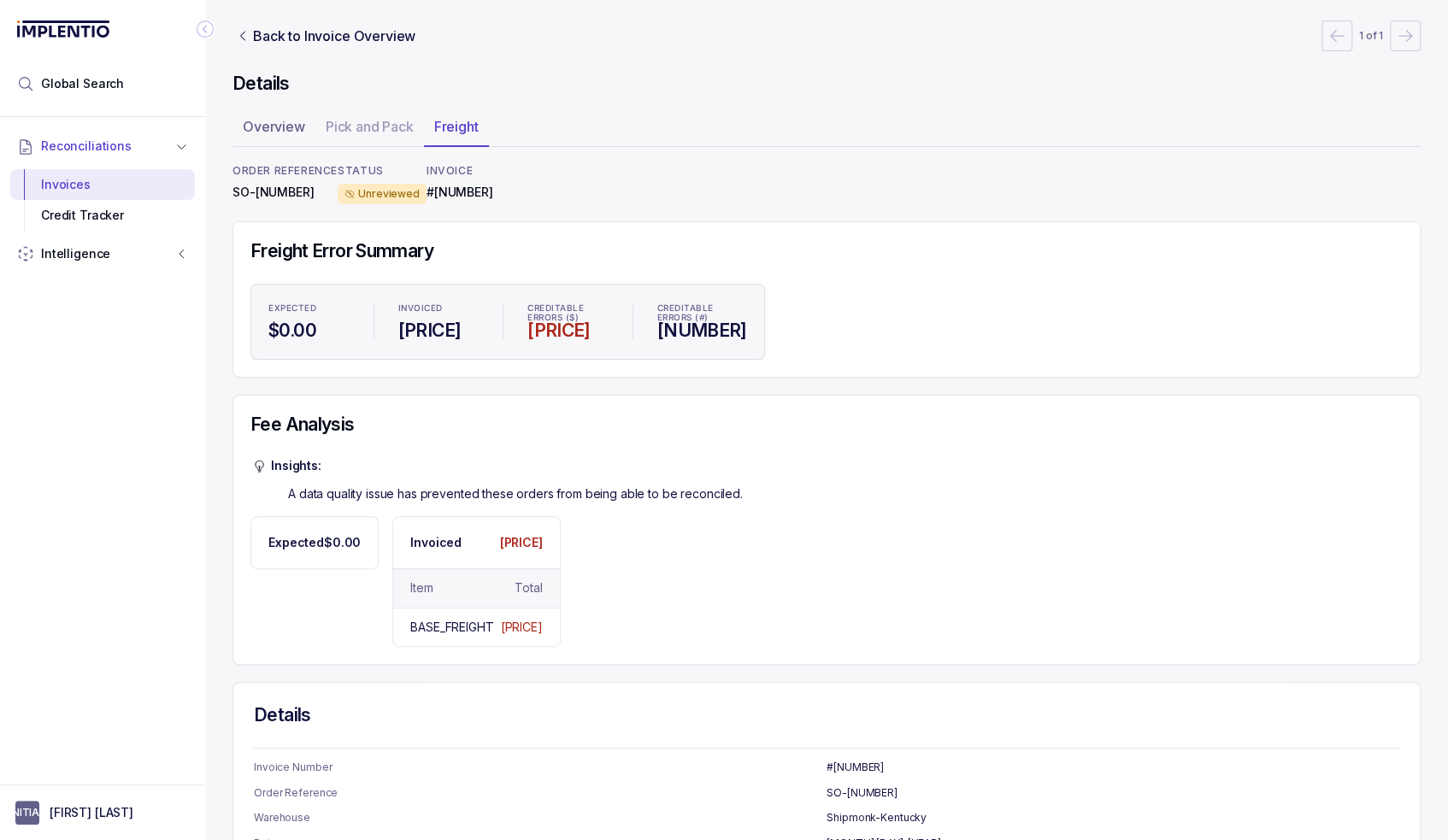 drag, startPoint x: 297, startPoint y: 36, endPoint x: 304, endPoint y: 46, distance: 12.206556 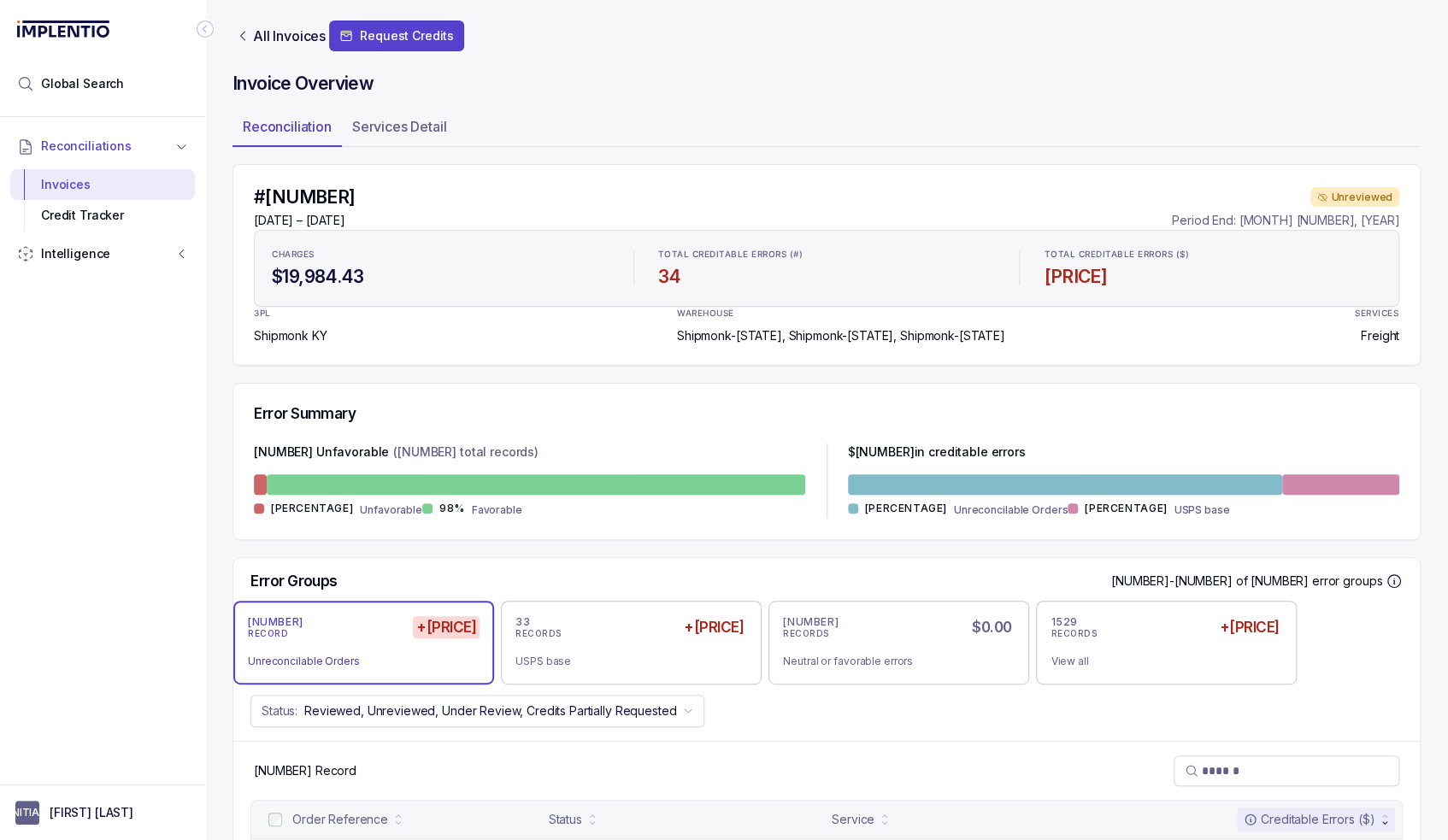 scroll, scrollTop: 114, scrollLeft: 0, axis: vertical 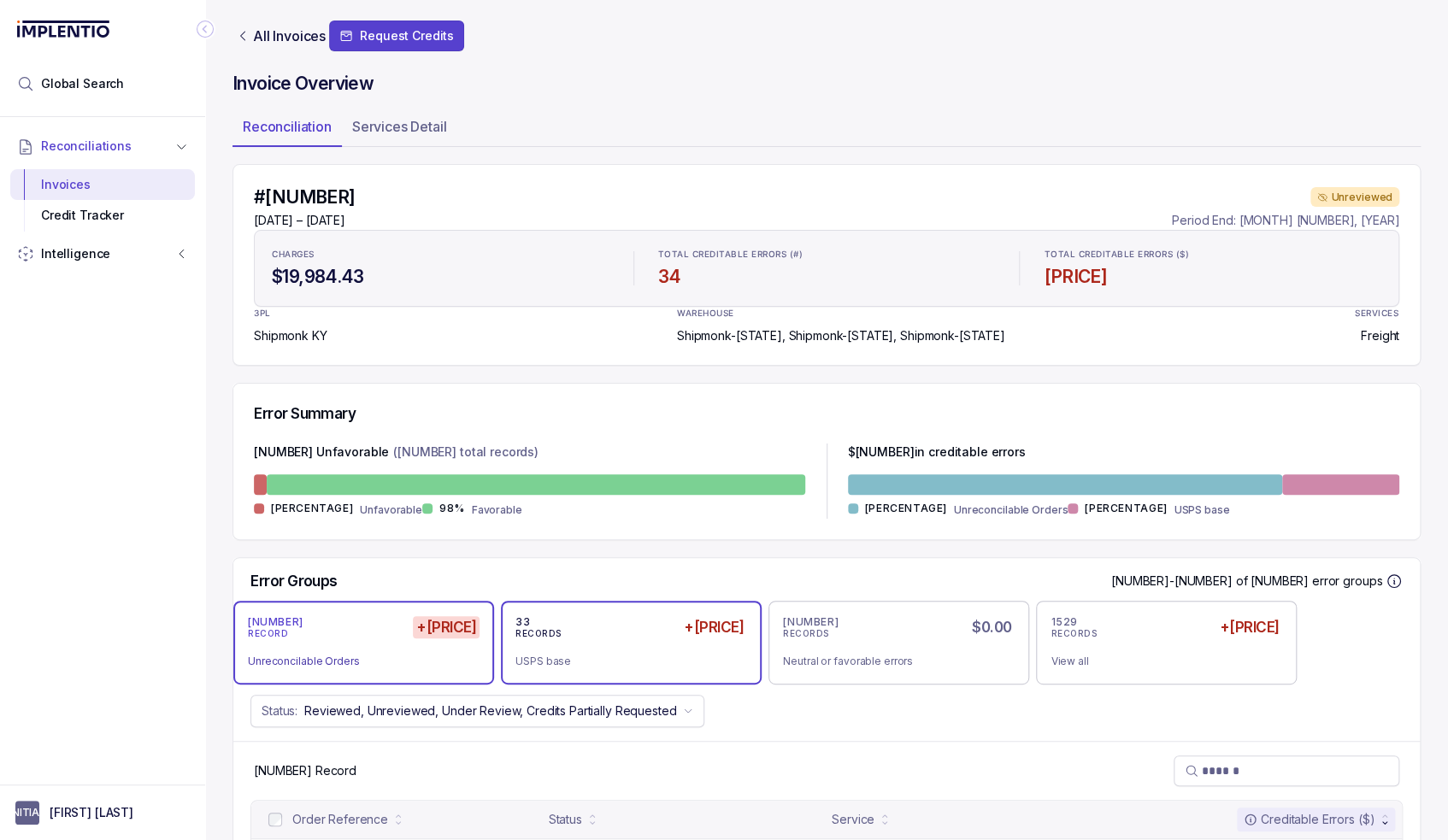 click on "USPS base" at bounding box center [356, 661] 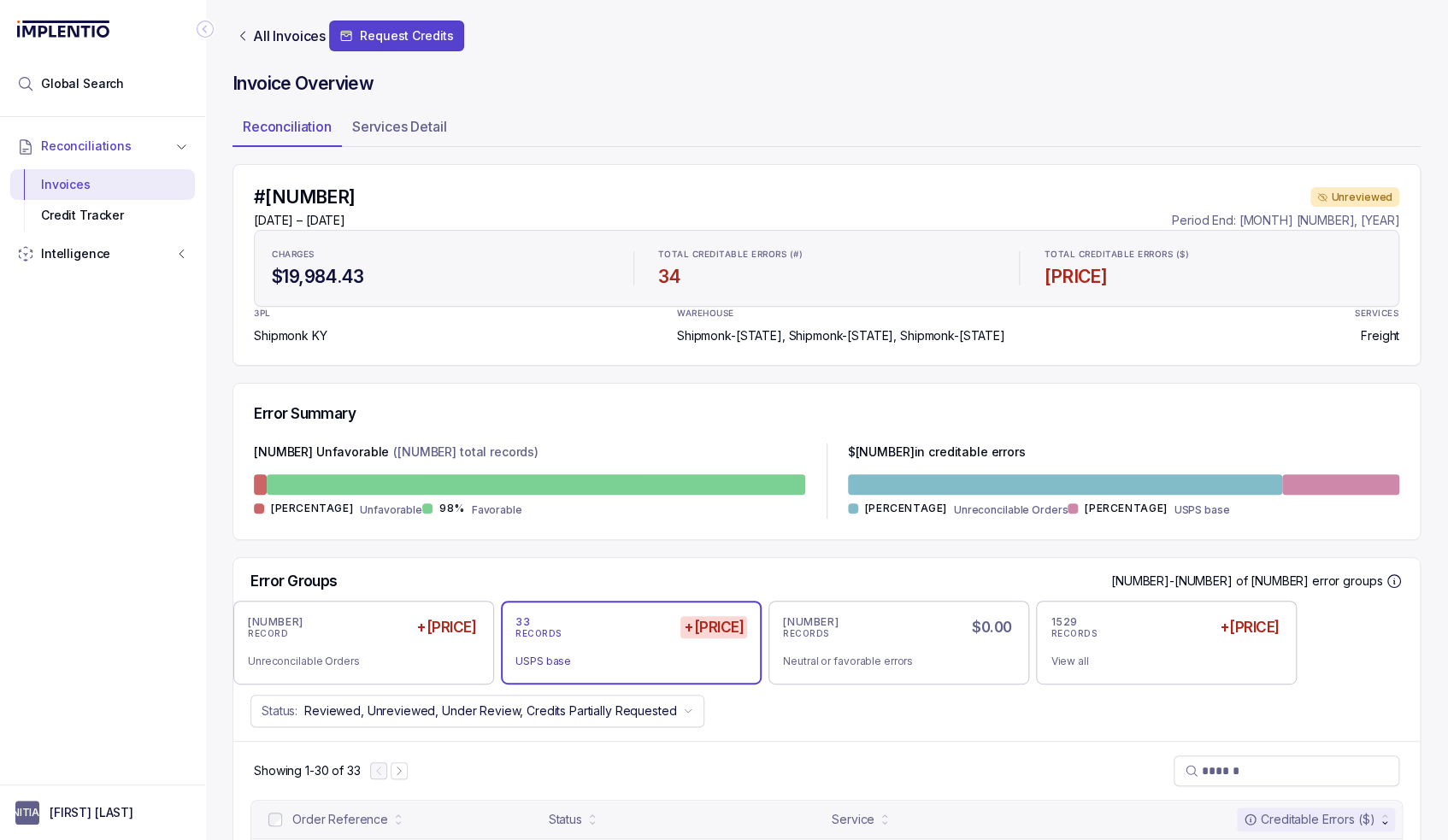 scroll, scrollTop: 370, scrollLeft: 0, axis: vertical 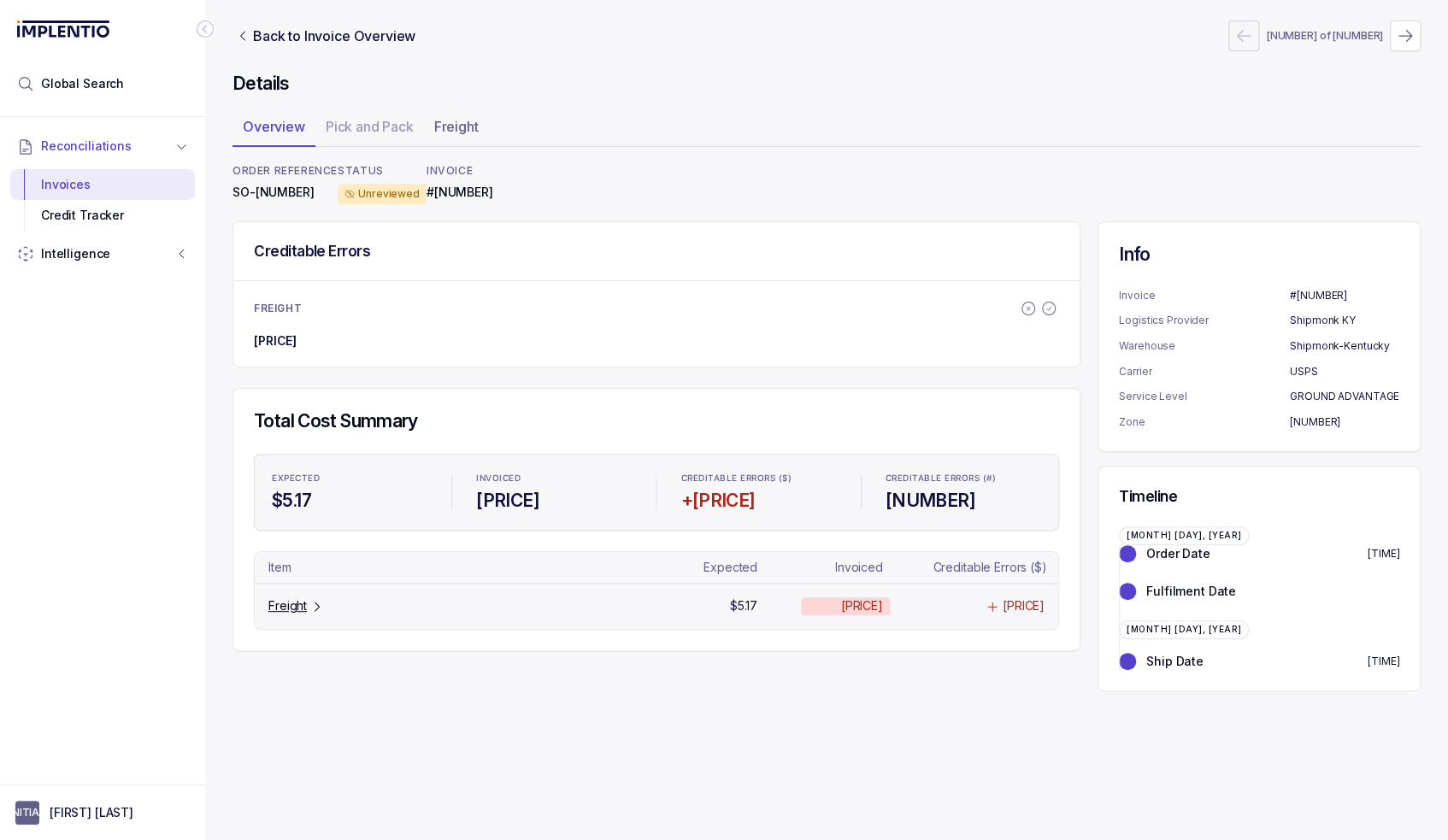 click on "Freight" at bounding box center (296, 606) 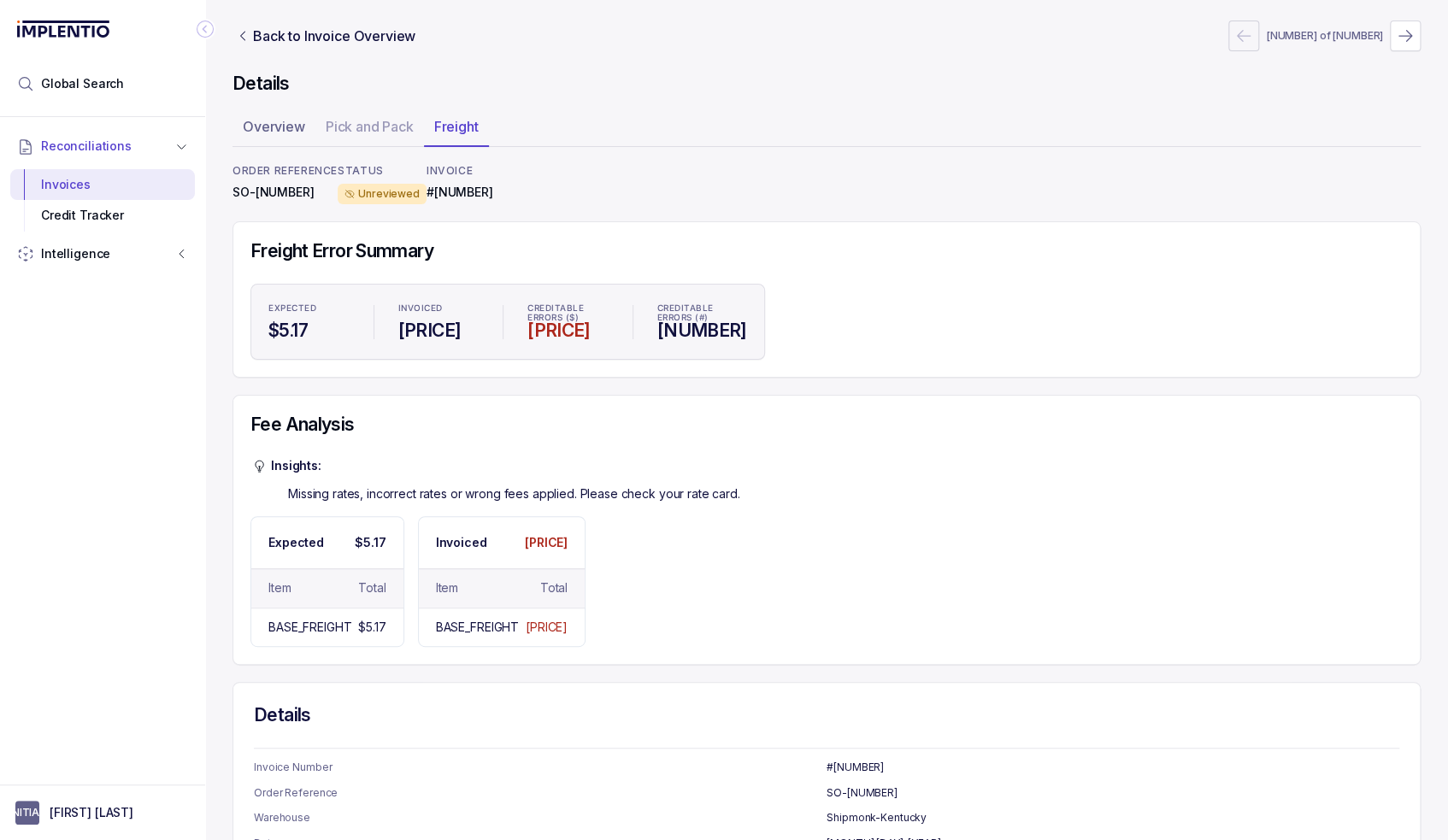 click on "Fee Analysis" at bounding box center (827, 425) 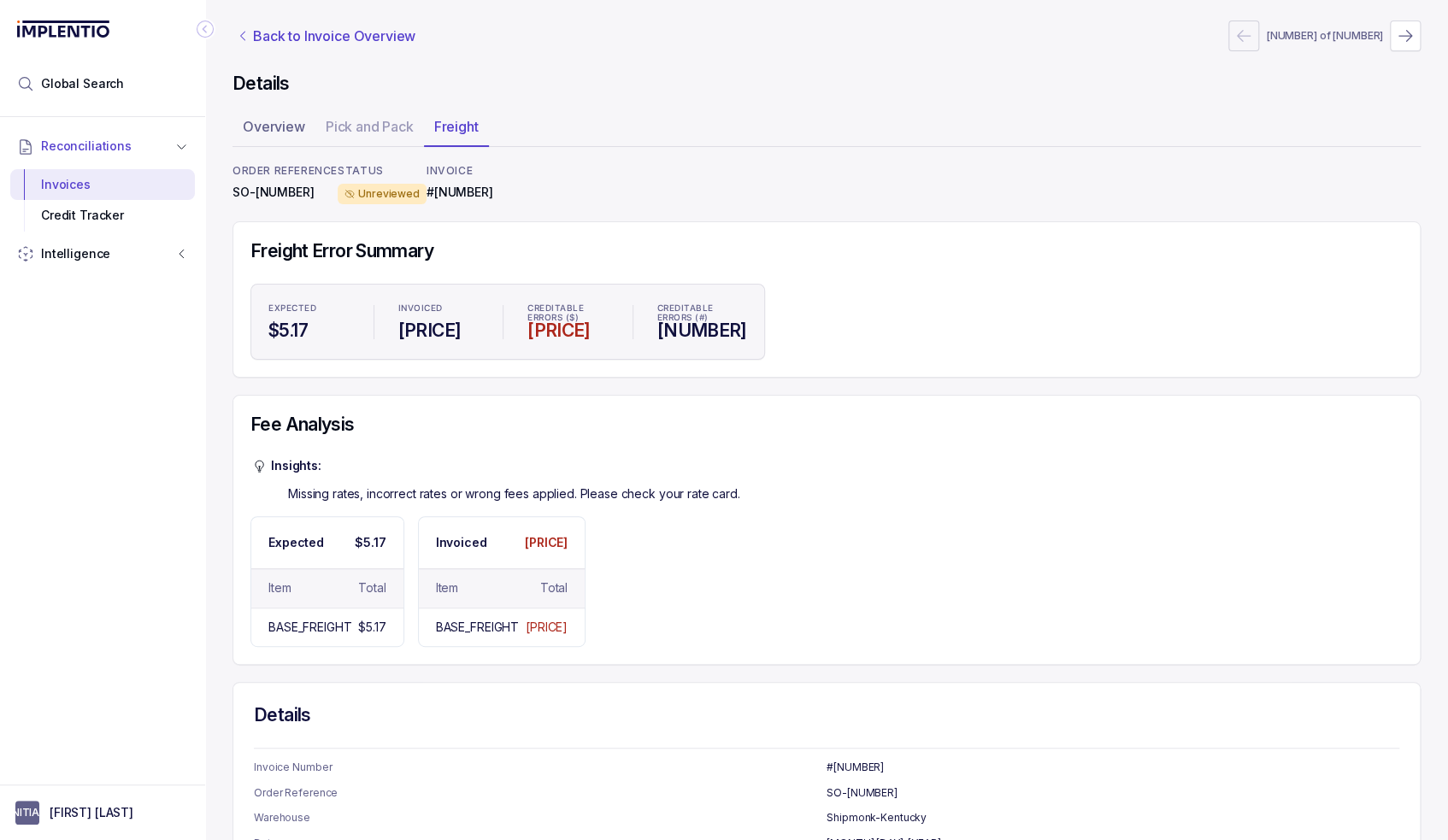 click on "Back to Invoice Overview" at bounding box center (334, 36) 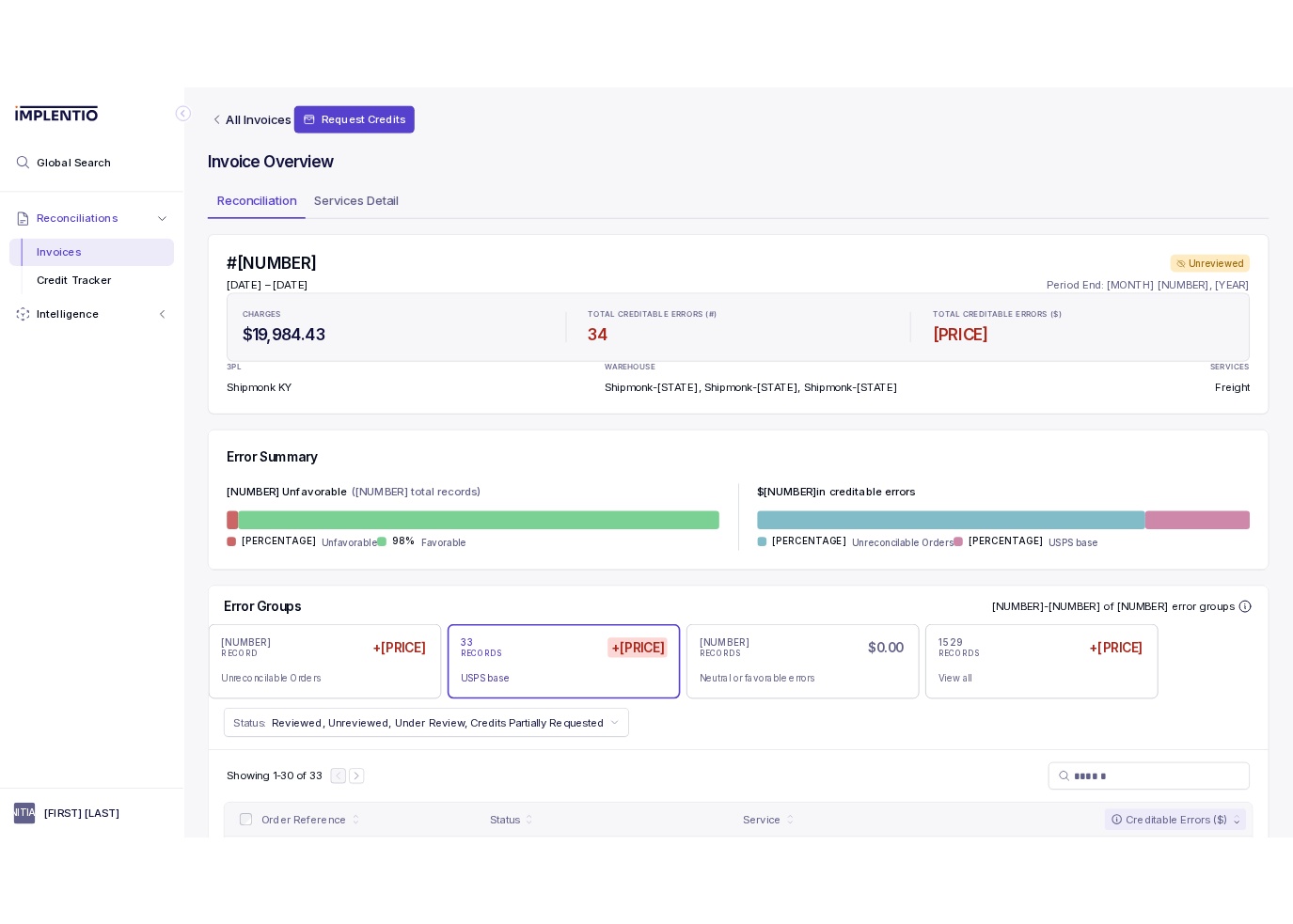 scroll, scrollTop: 470, scrollLeft: 0, axis: vertical 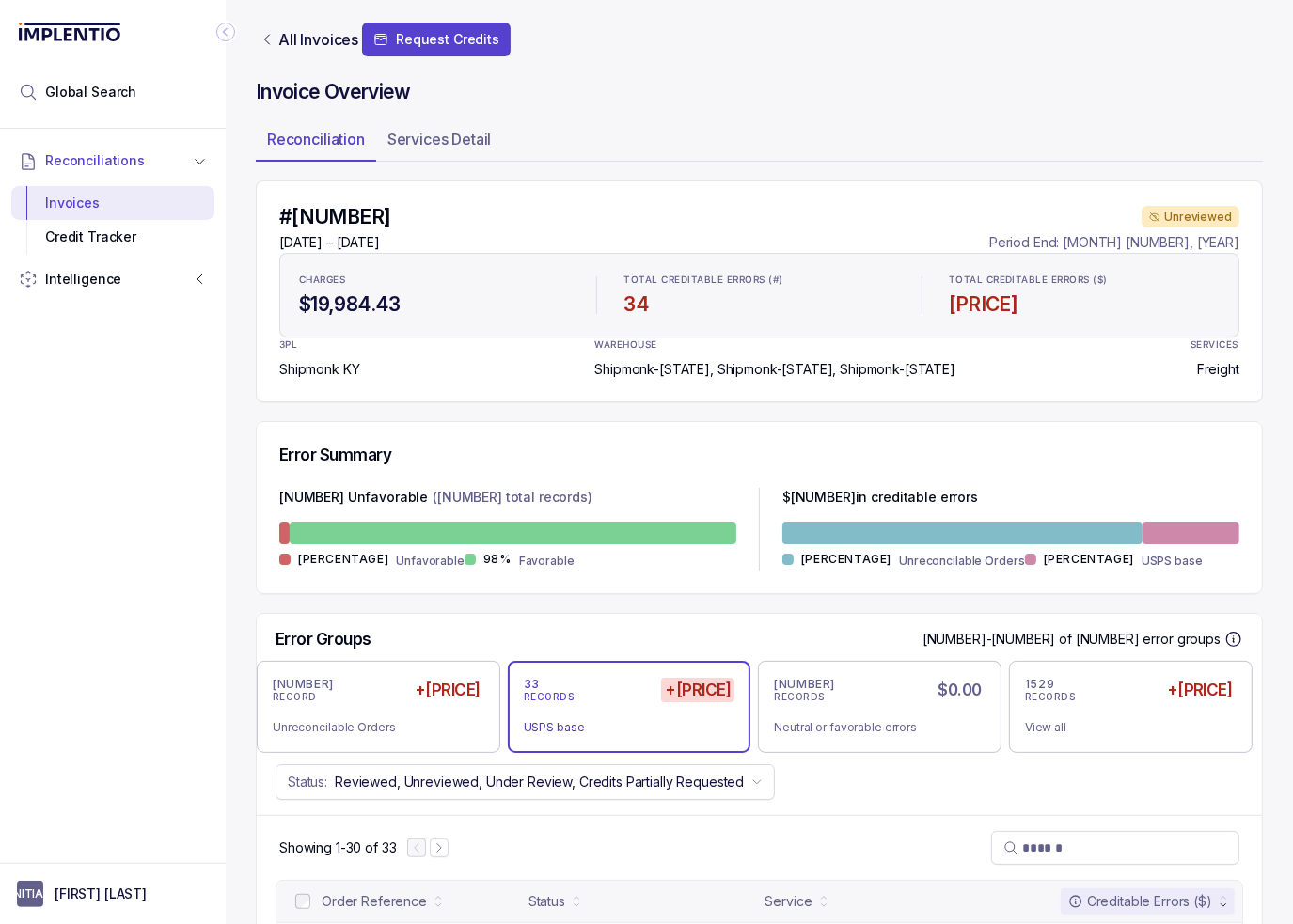 click on "Shipmonk-California, Shipmonk-Kentucky, Shipmonk-Pennsylvania" at bounding box center [759, 1243] 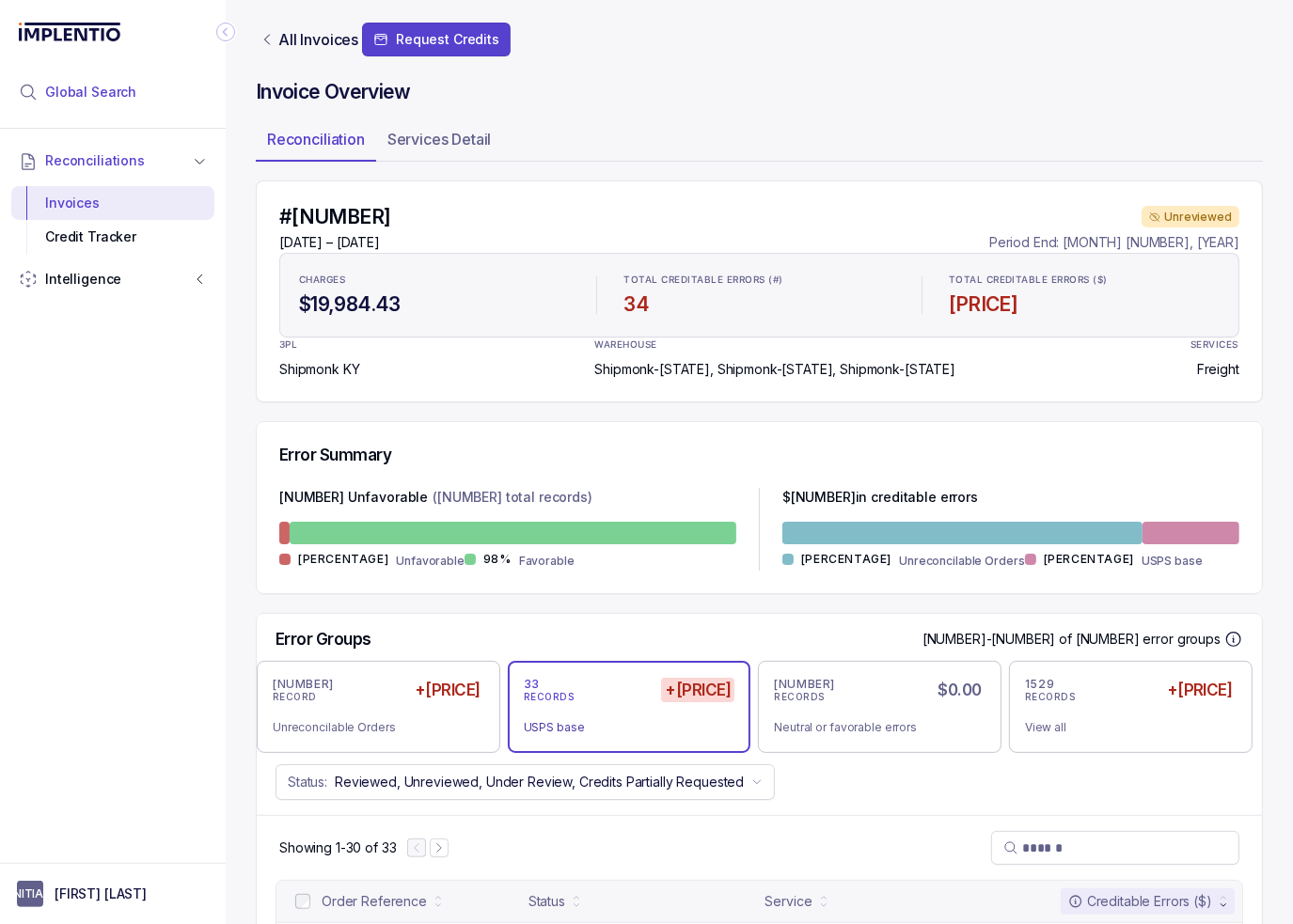 click on "Global Search" at bounding box center [90, 92] 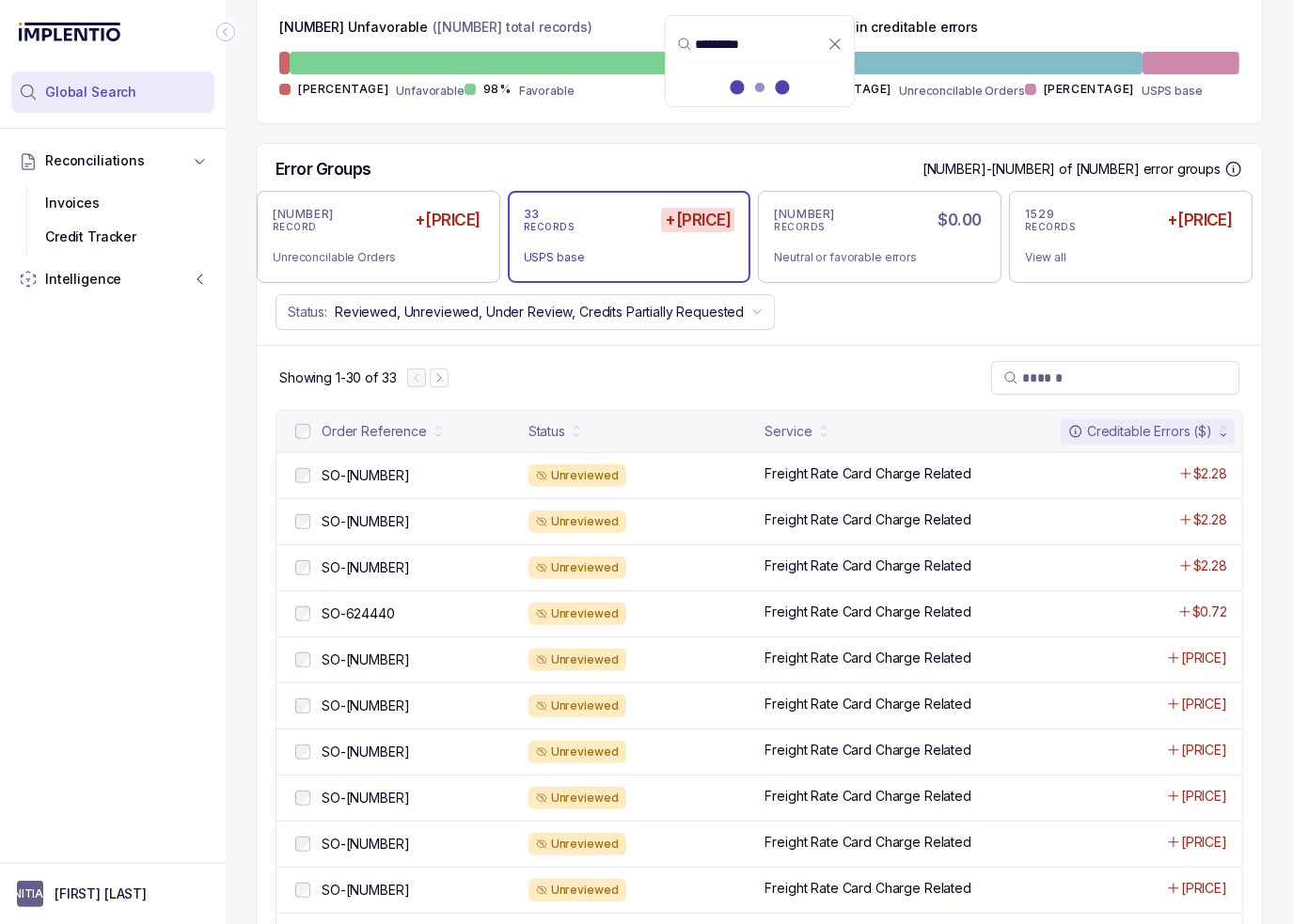 type on "*********" 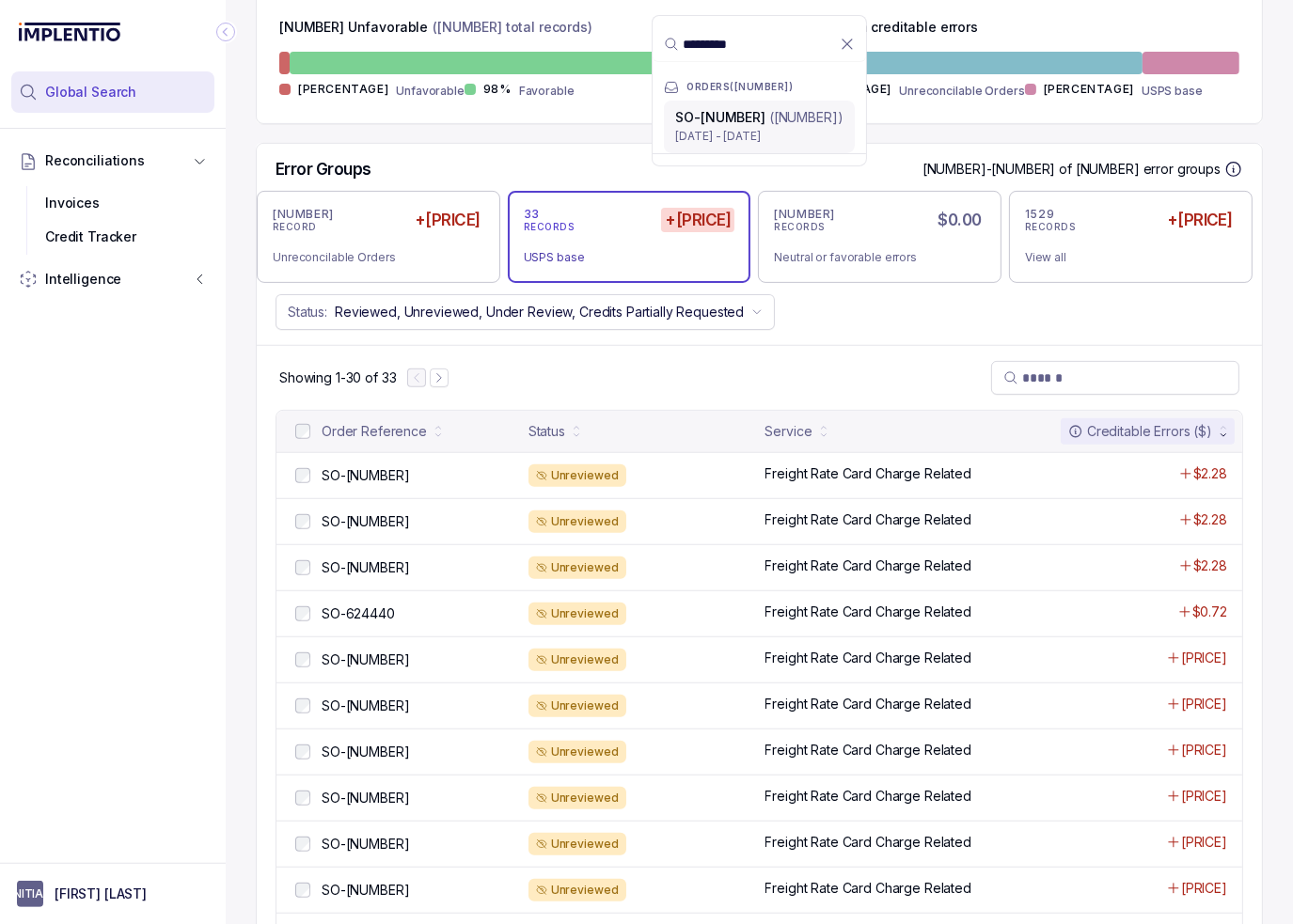 click on "SO-[NUMBER] ([NUMBER])" at bounding box center (759, 117) 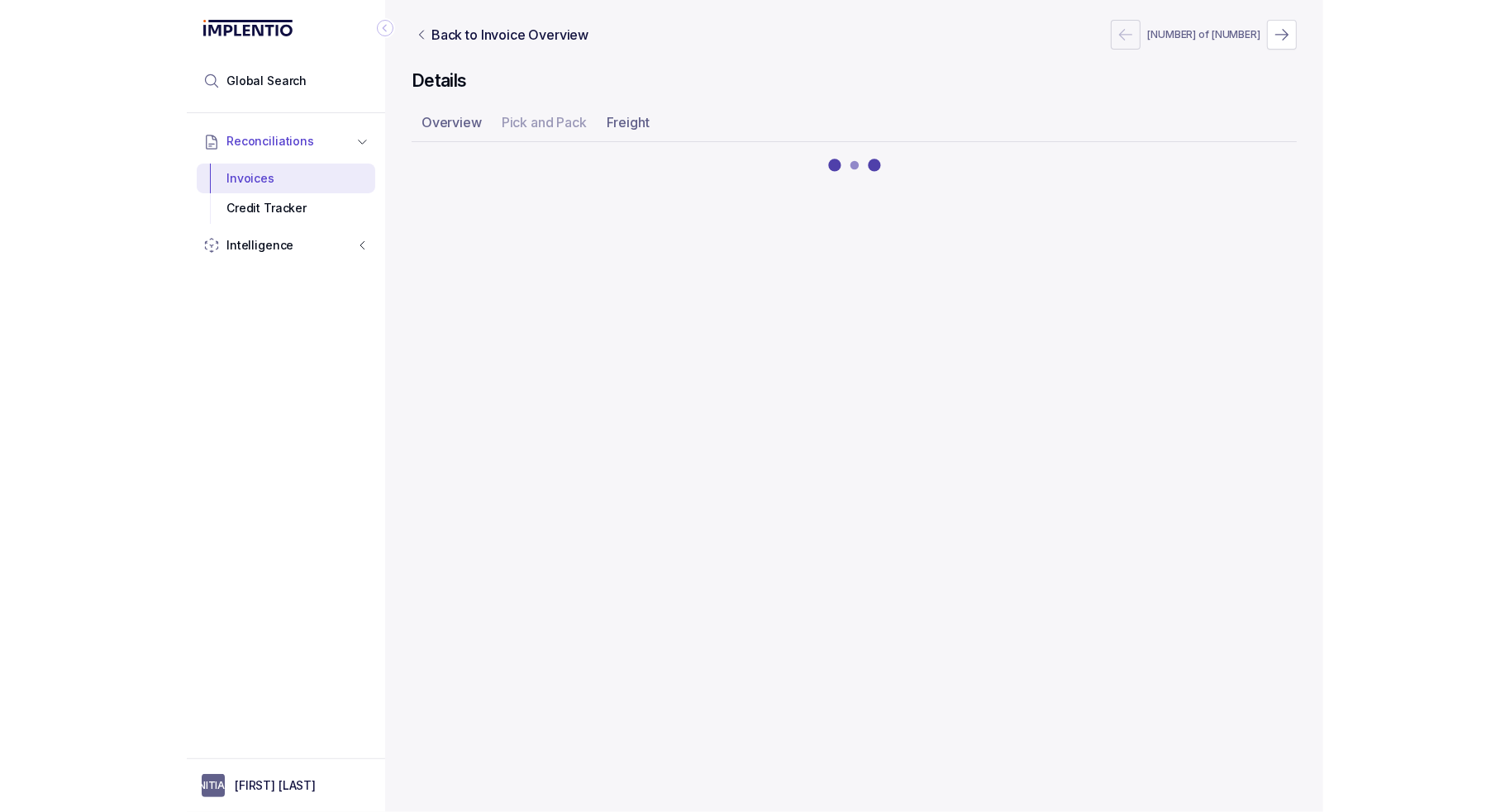 scroll, scrollTop: 0, scrollLeft: 26, axis: horizontal 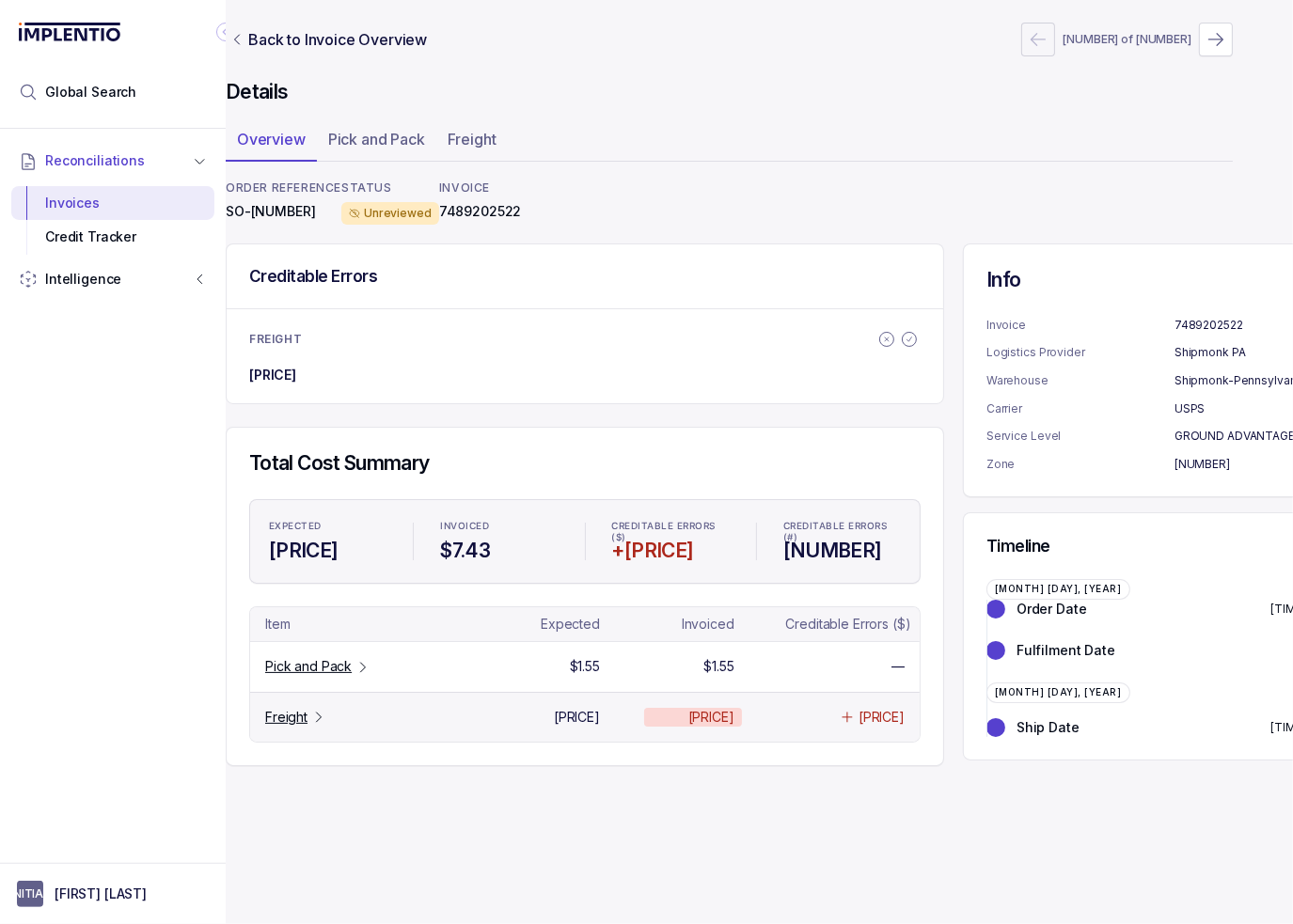 click on "Freight" at bounding box center (308, 666) 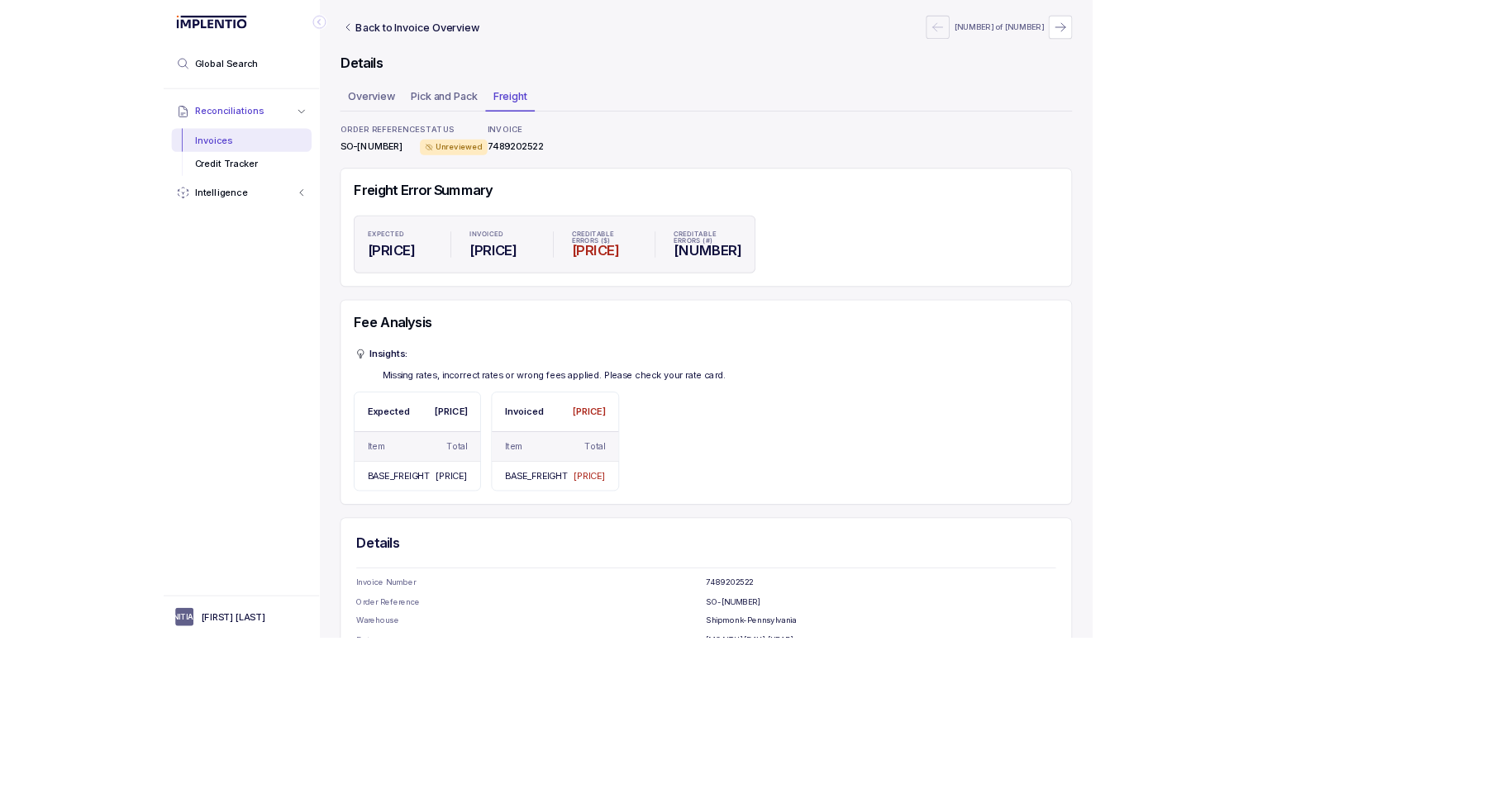 scroll, scrollTop: 0, scrollLeft: 0, axis: both 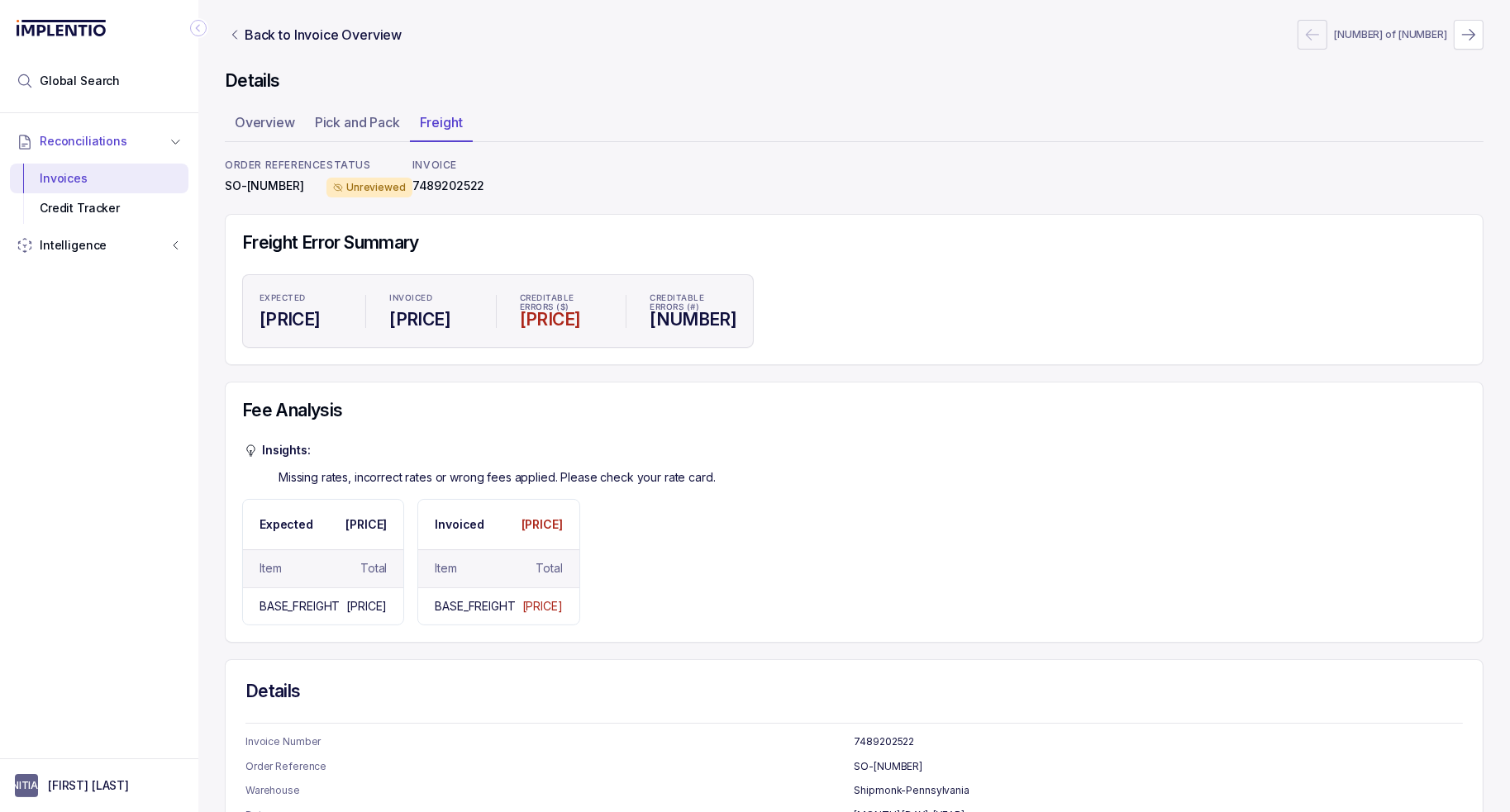 click on "Overview Pick and Pack Freight" at bounding box center (854, 126) 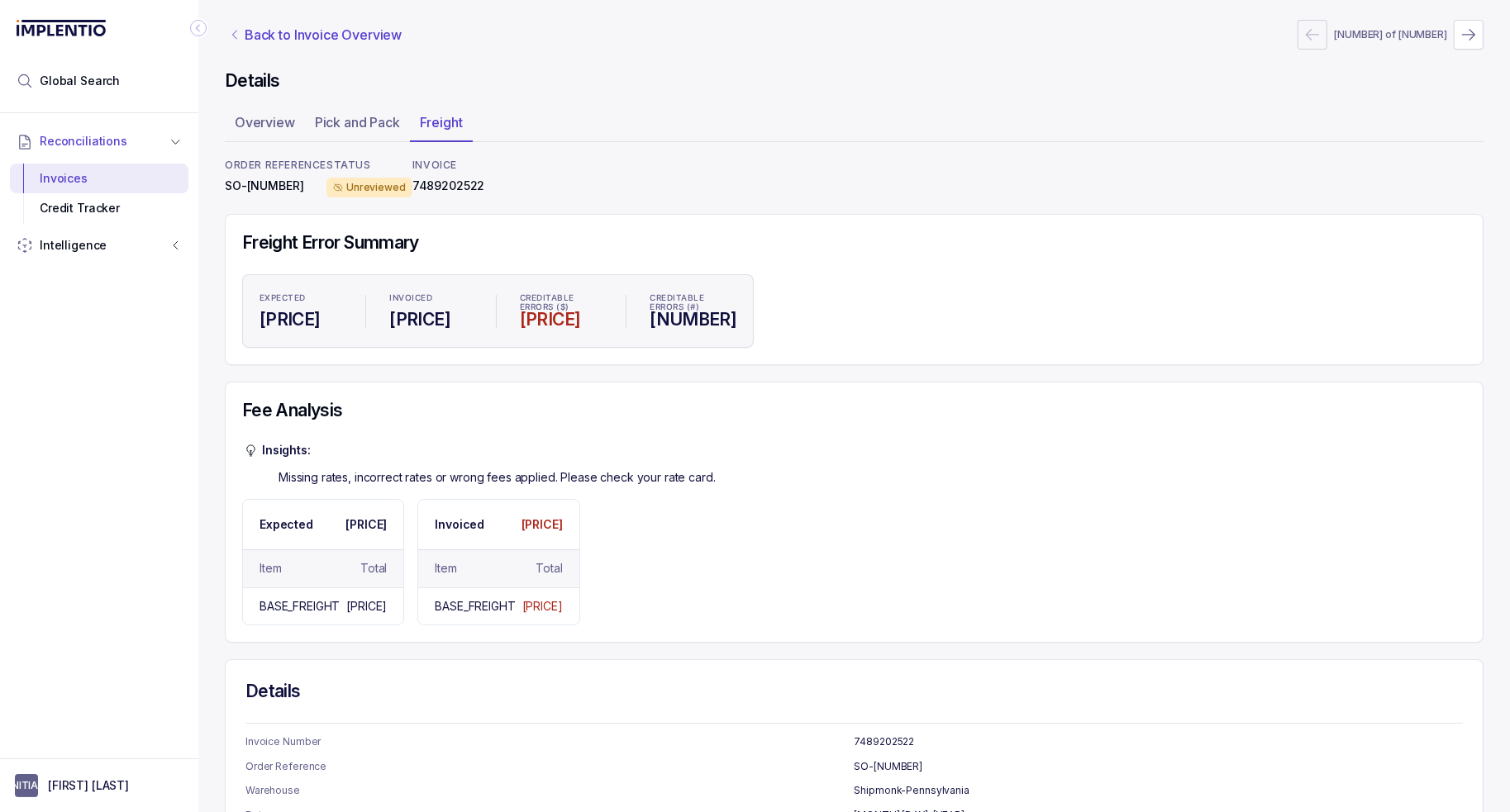 click on "Back to Invoice Overview" at bounding box center (323, 35) 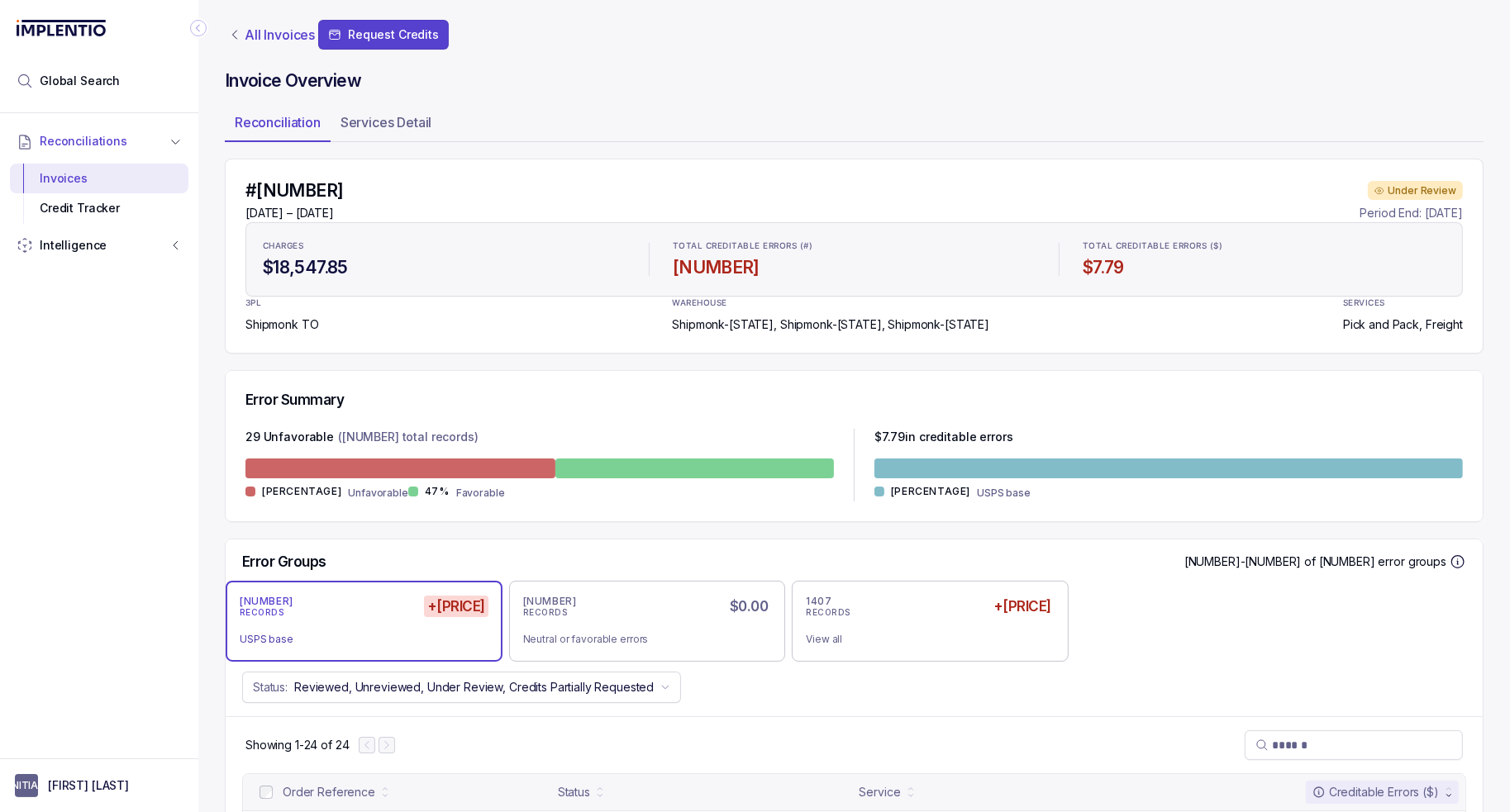 click on "All Invoices" at bounding box center [279, 35] 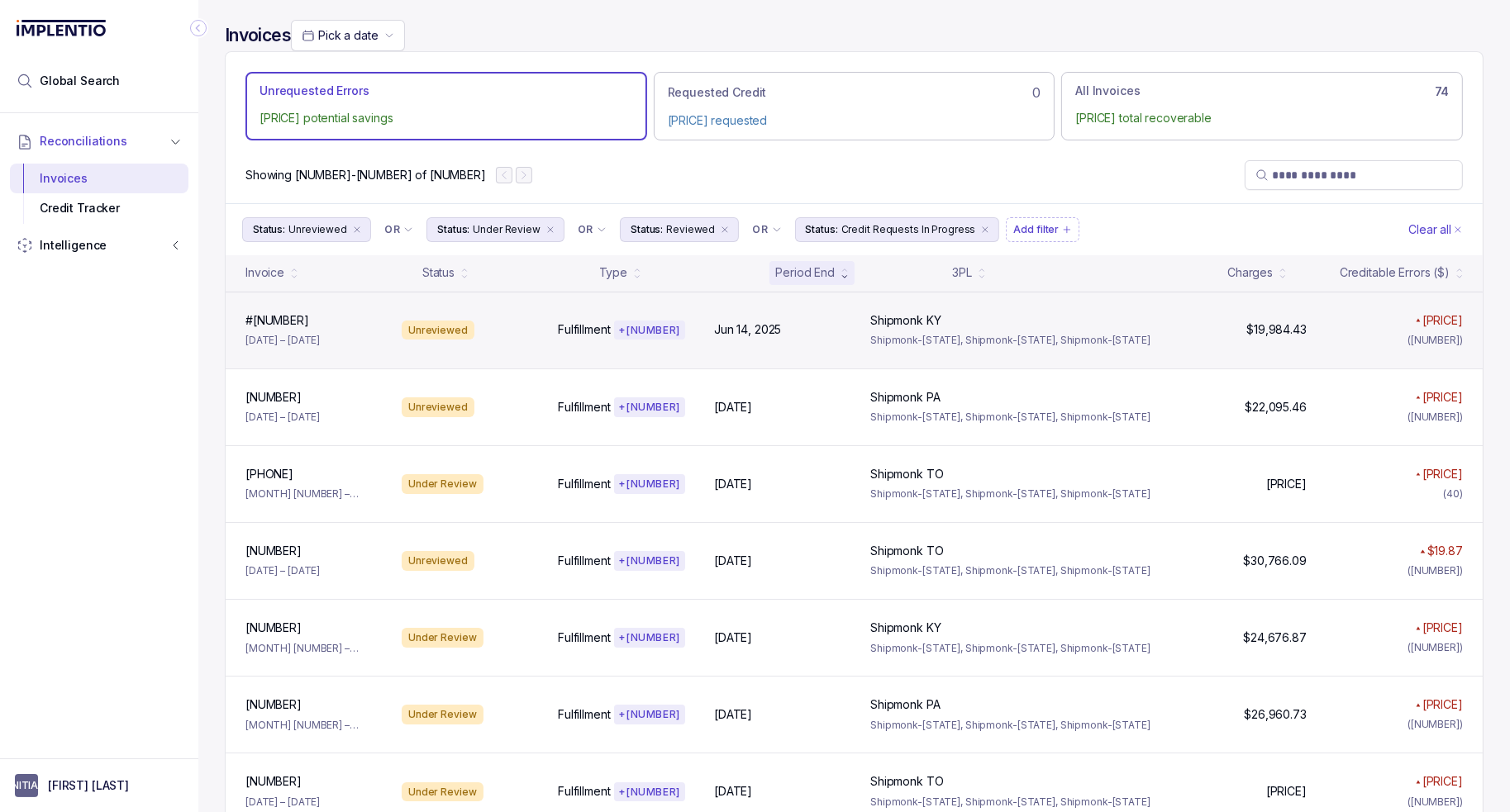 click on "Unreviewed" at bounding box center (469, 330) 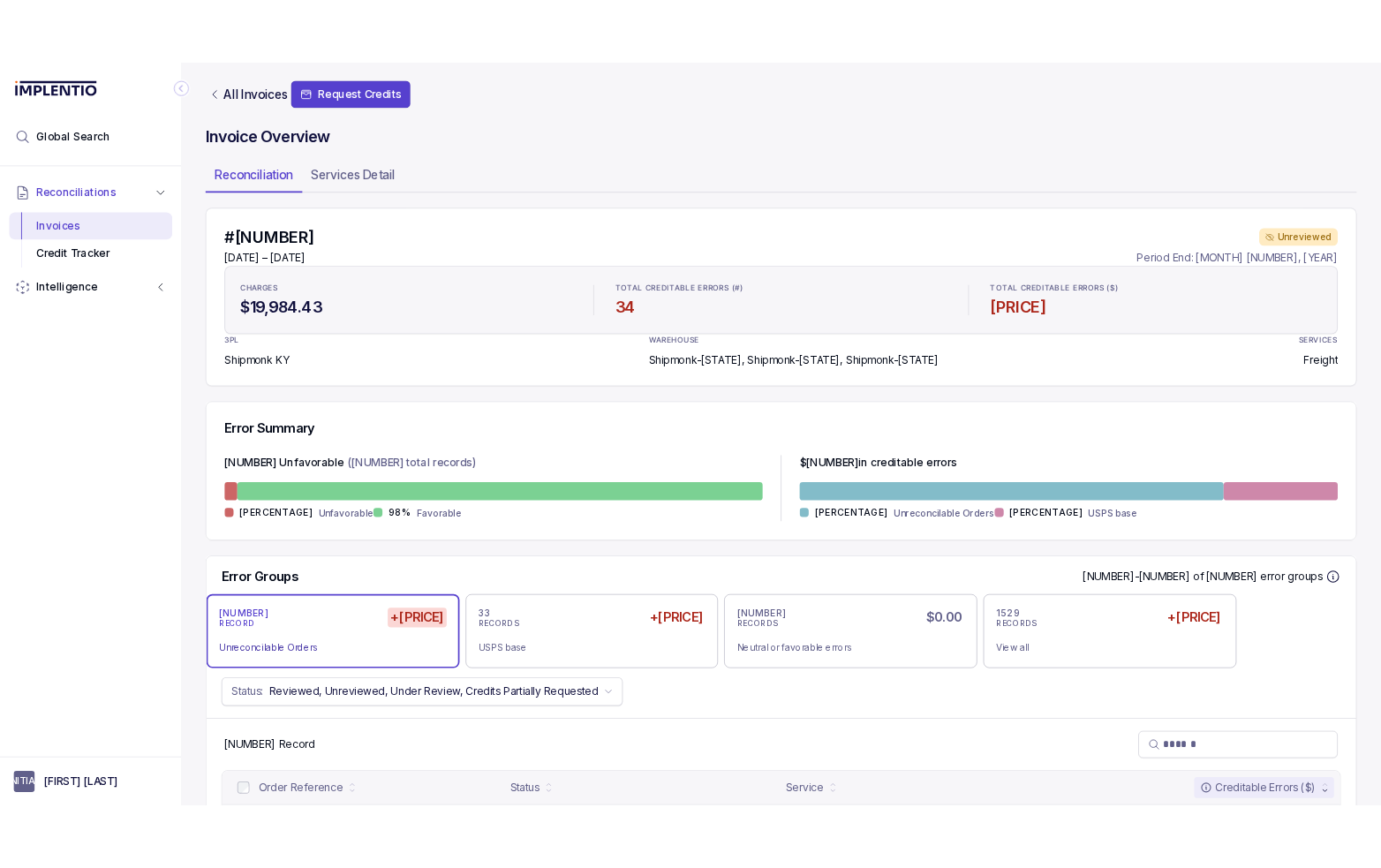 scroll, scrollTop: 117, scrollLeft: 0, axis: vertical 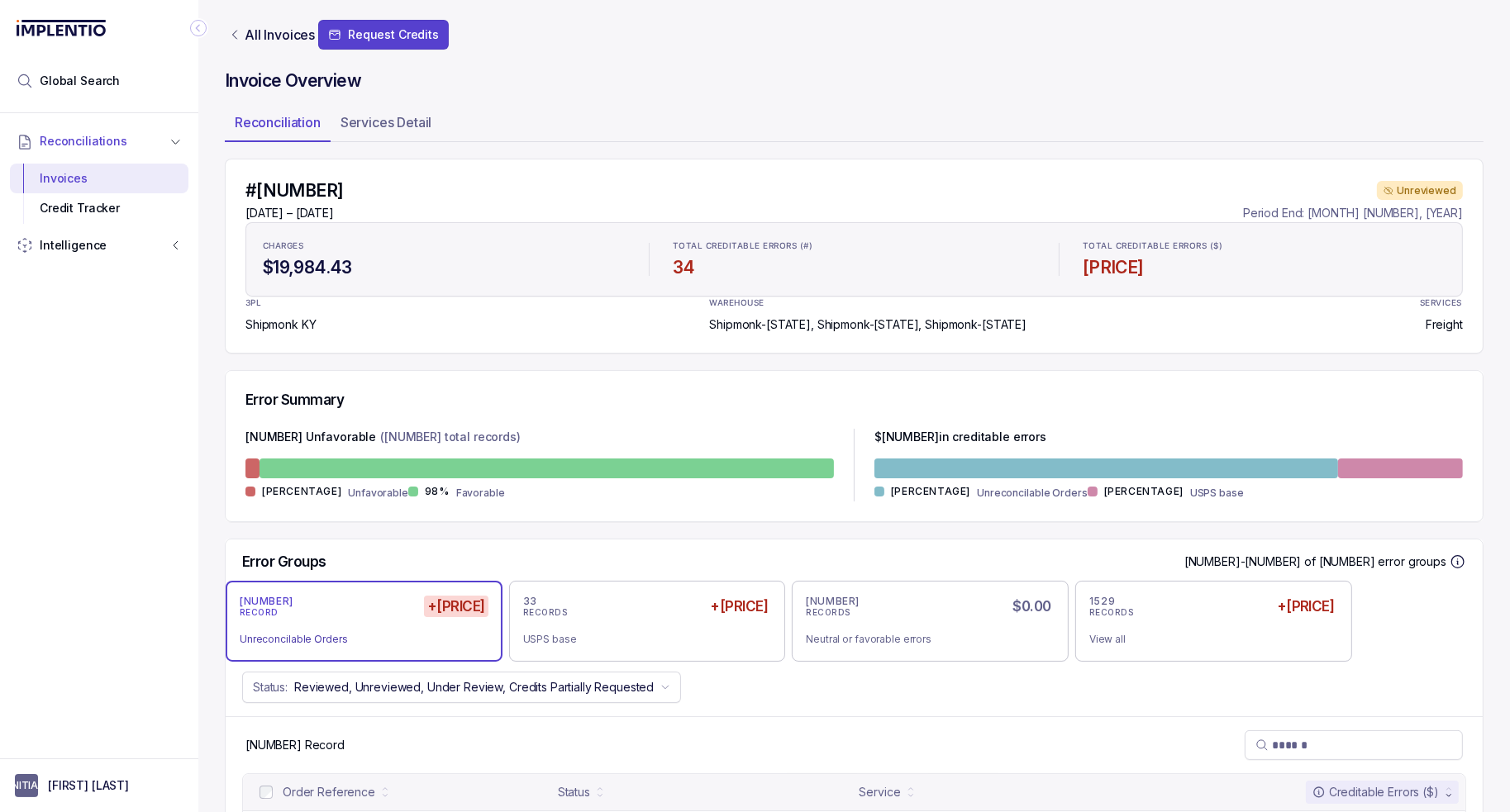 drag, startPoint x: 988, startPoint y: 300, endPoint x: 550, endPoint y: 184, distance: 453.1004 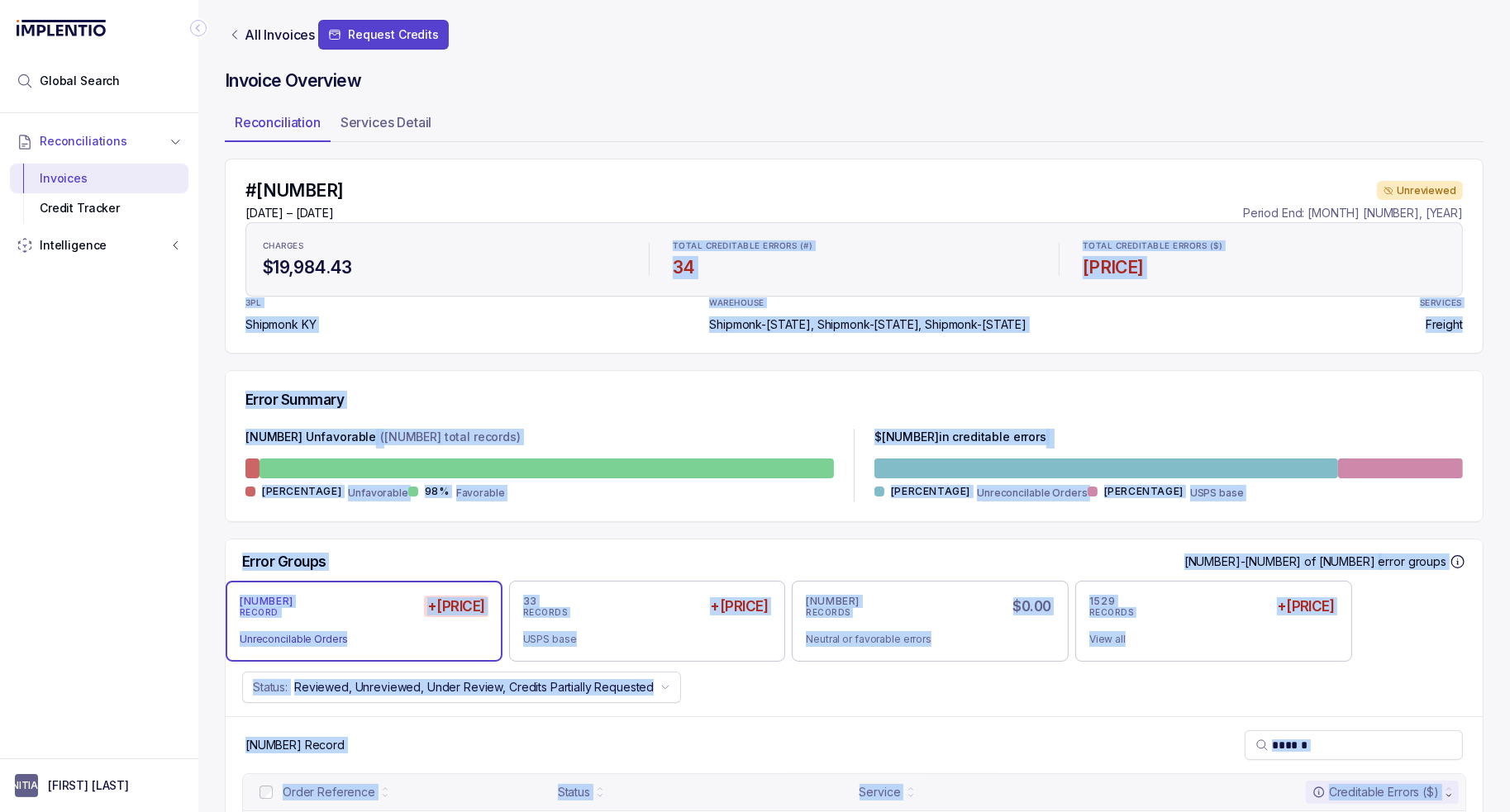drag, startPoint x: 353, startPoint y: 754, endPoint x: 537, endPoint y: 161, distance: 620.89049 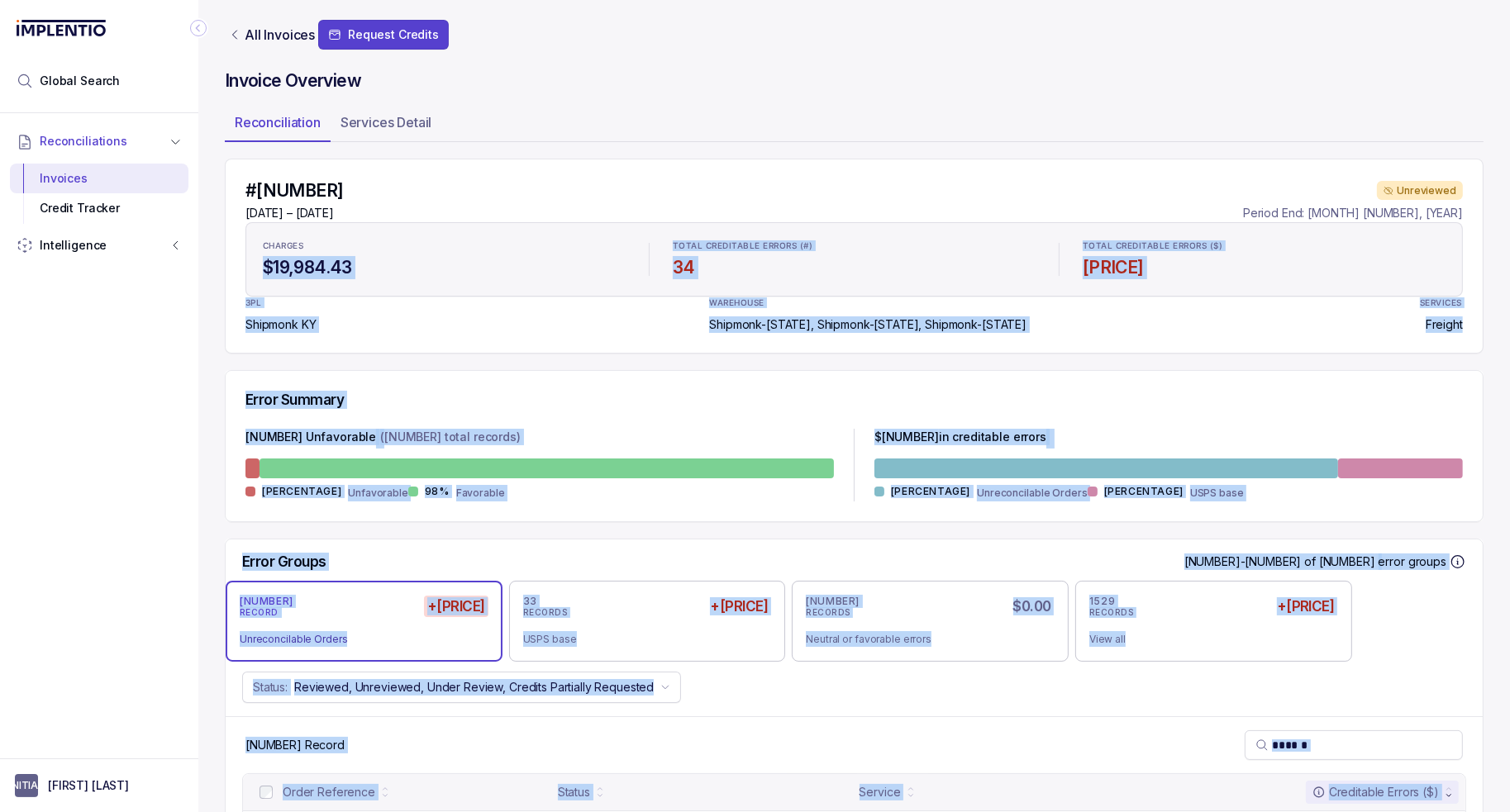 click on "#[NUMBER] [MONTH] [NUMBER] – [MONTH] [NUMBER], [YEAR] Unreviewed Period End: [MONTH] [NUMBER], [YEAR] CHARGES $[NUMBER] TOTAL CREDITABLE ERRORS (#) [NUMBER] TOTAL CREDITABLE ERRORS ($) $[NUMBER] 3PL Shipmonk [STATE] WAREHOUSE Shipmonk-[STATE], Shipmonk-[STATE], Shipmonk-[STATE] SERVICES Freight" at bounding box center [854, 256] 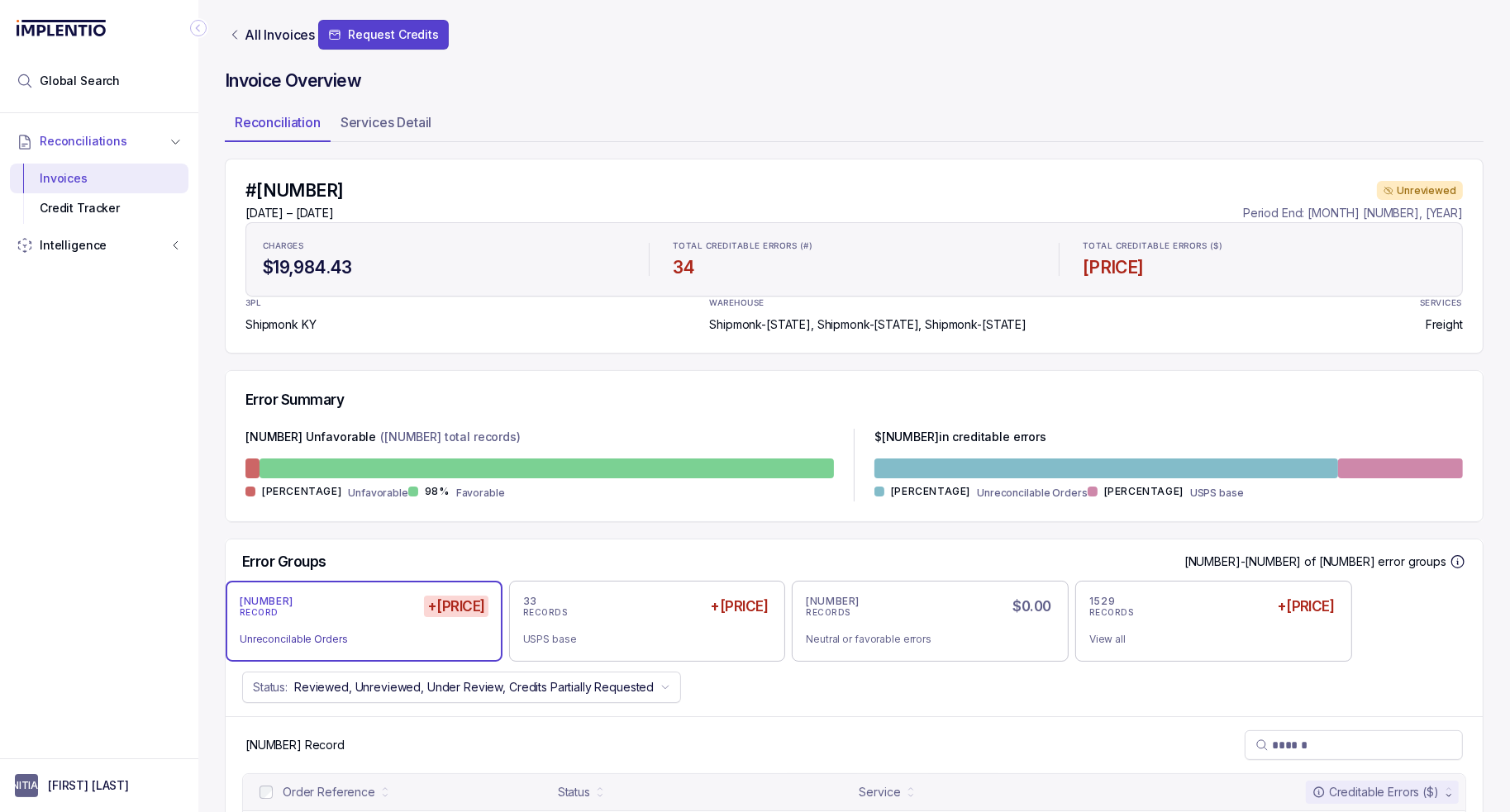 click on "#[NUMBER]" at bounding box center (294, 191) 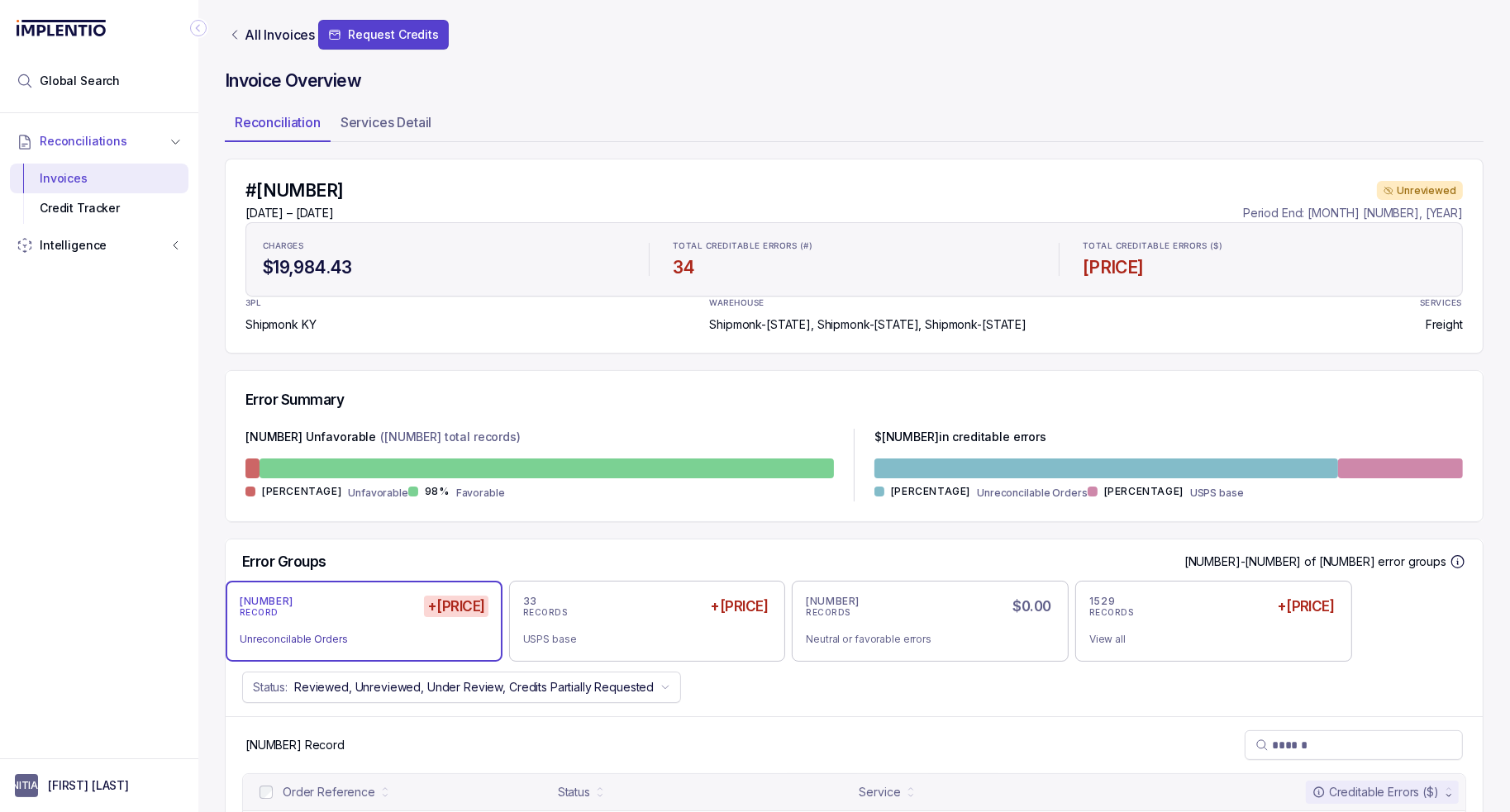 click on "Error Summary [NUMBER] Unfavorable ( [NUMBER] total records) [NUMBER]% Unfavorable [NUMBER]% Favorable $ [NUMBER] in creditable errors [NUMBER]% Unreconcilable Orders [NUMBER]% USPS base" at bounding box center (854, 446) 